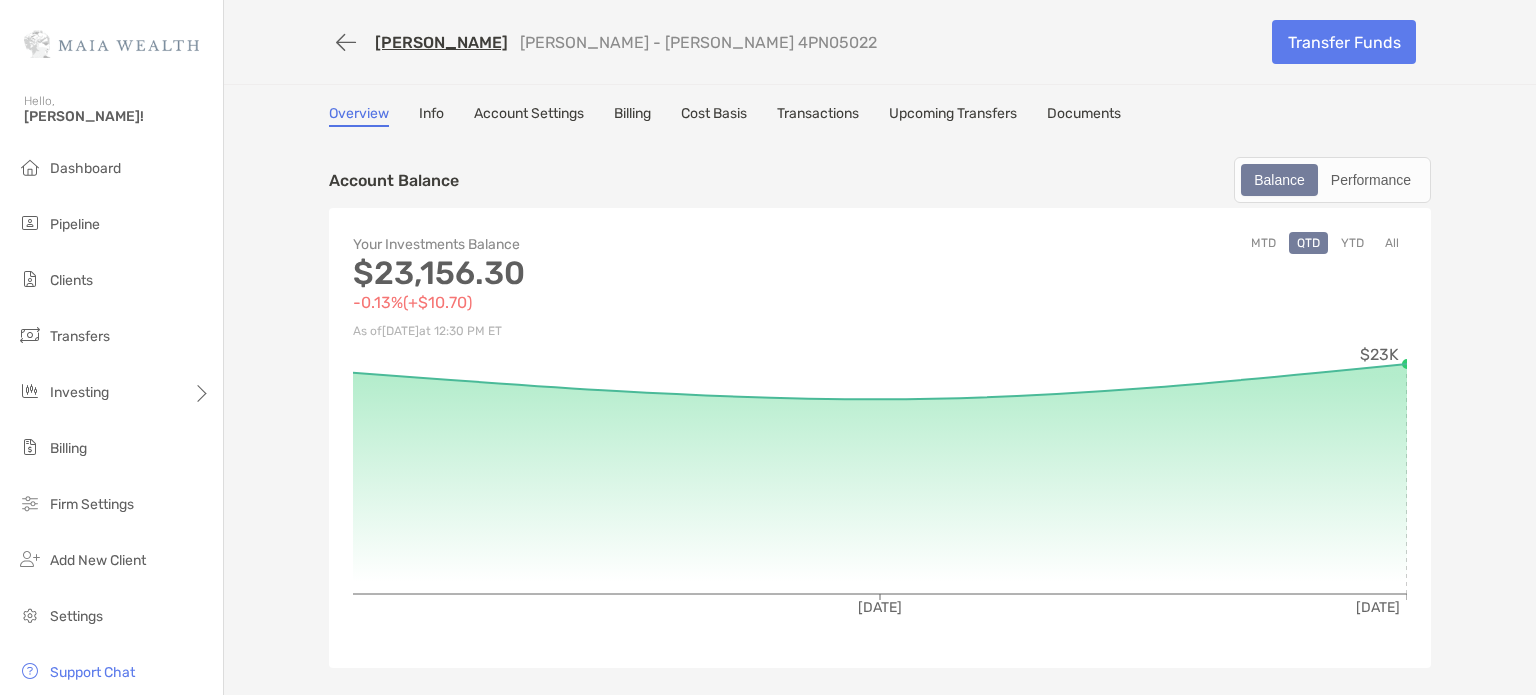 scroll, scrollTop: 0, scrollLeft: 0, axis: both 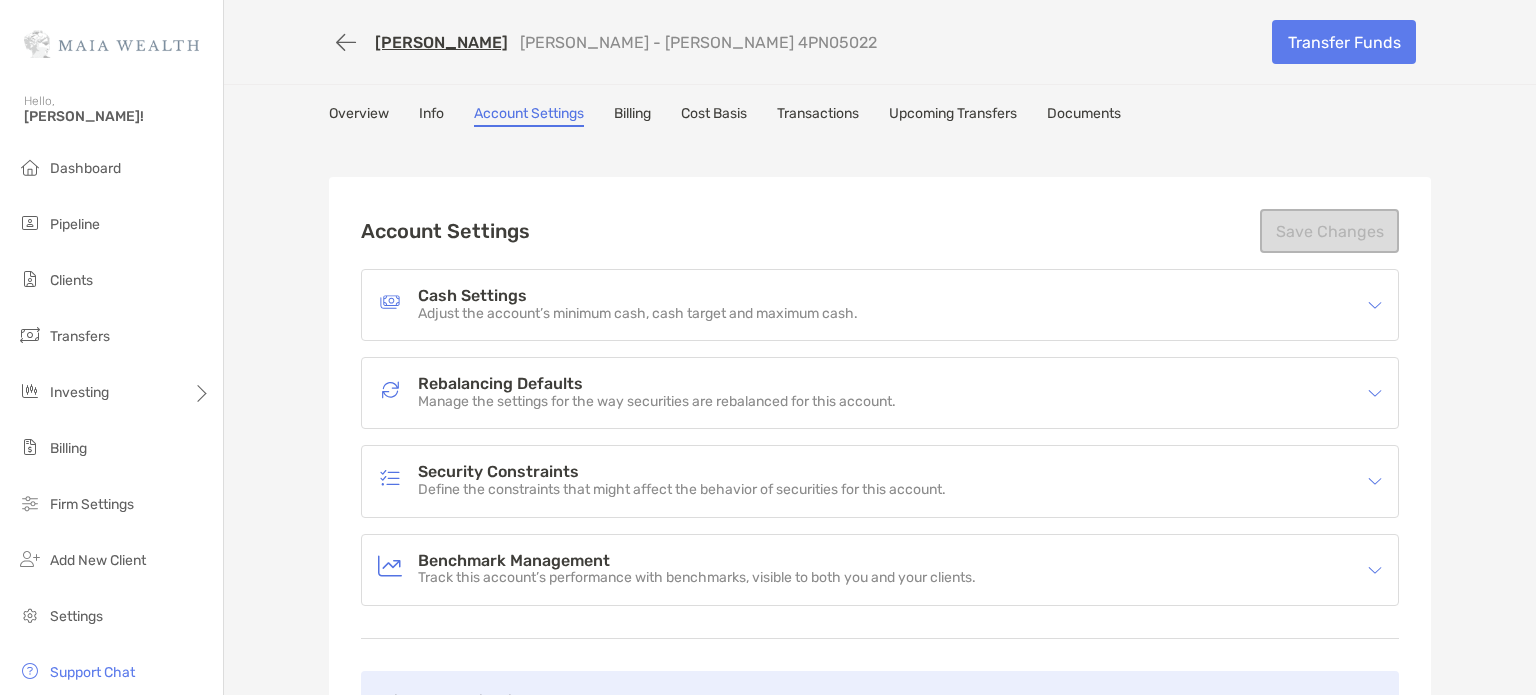 click on "Cash Settings" at bounding box center [638, 296] 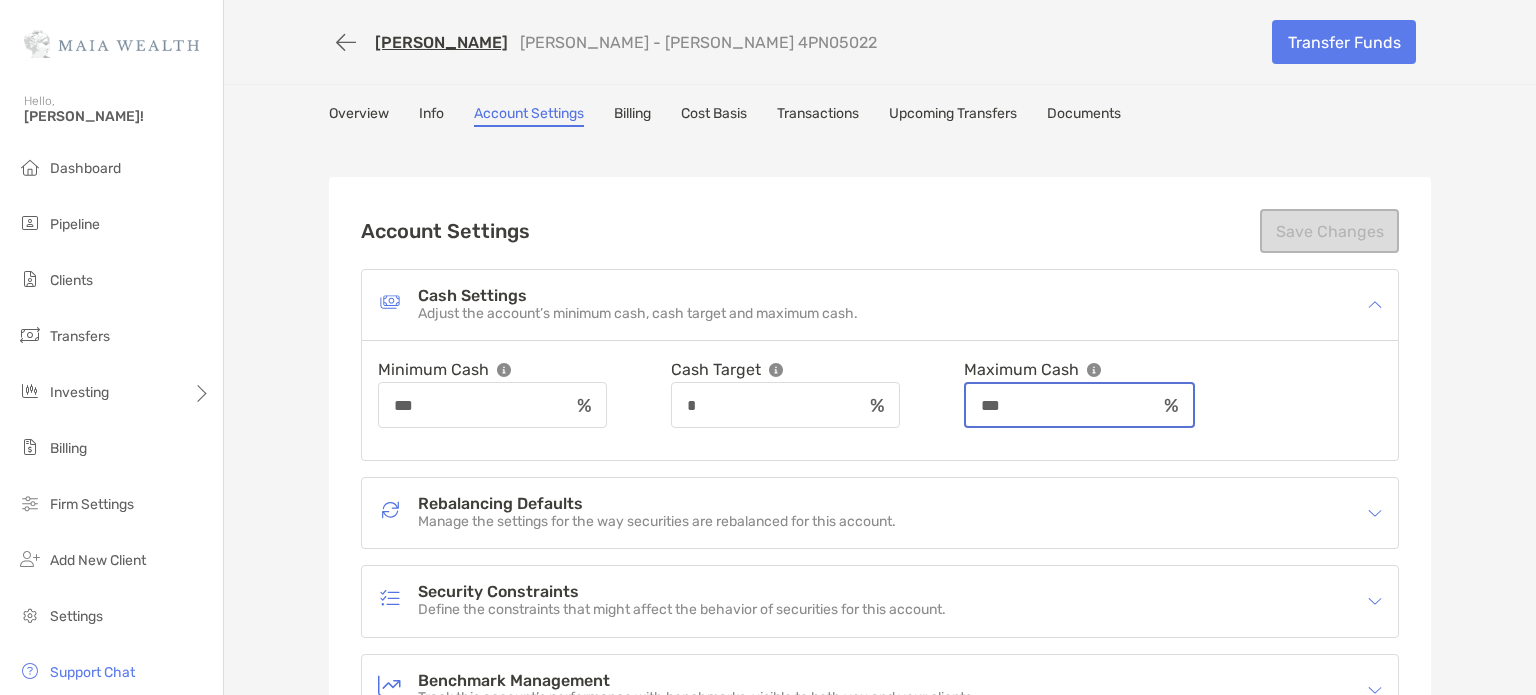 drag, startPoint x: 1021, startPoint y: 399, endPoint x: 1063, endPoint y: 407, distance: 42.755116 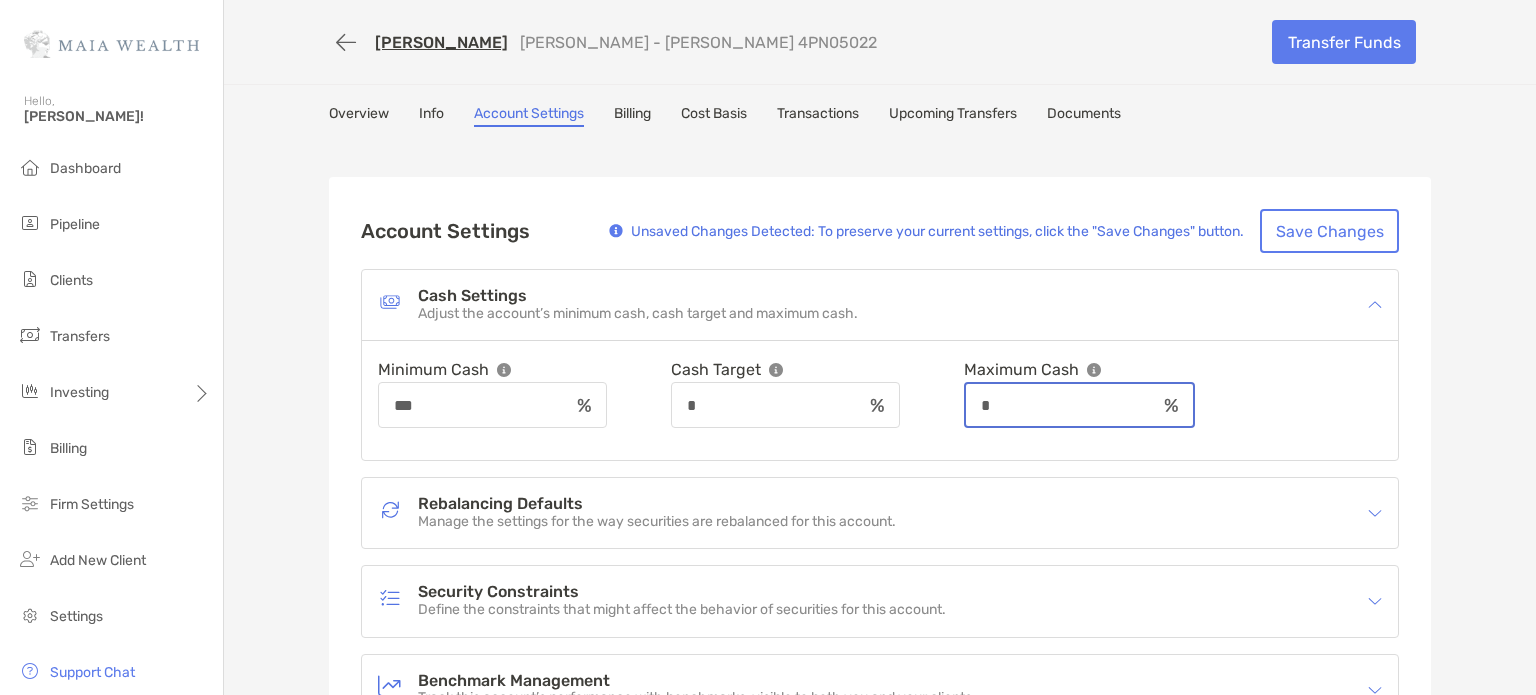 type on "*" 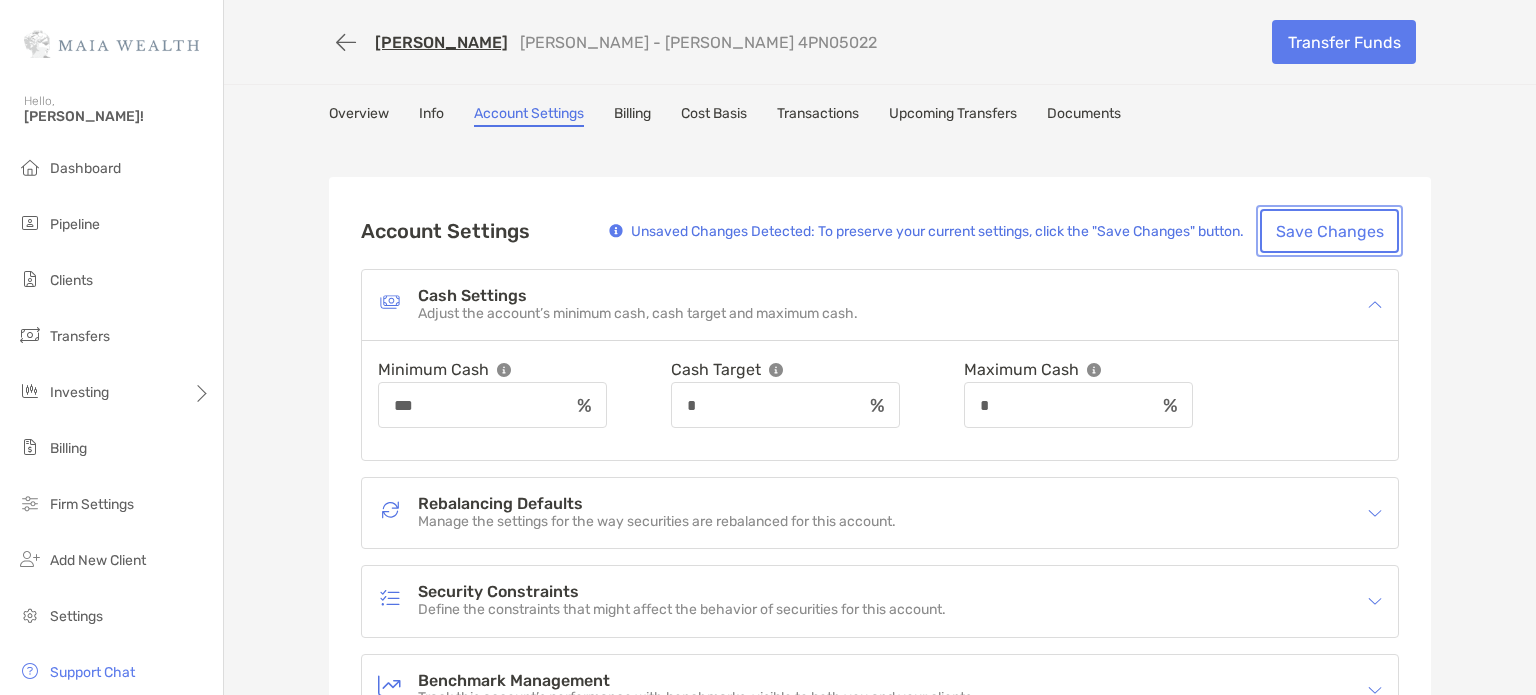 click on "Save Changes" at bounding box center [1329, 231] 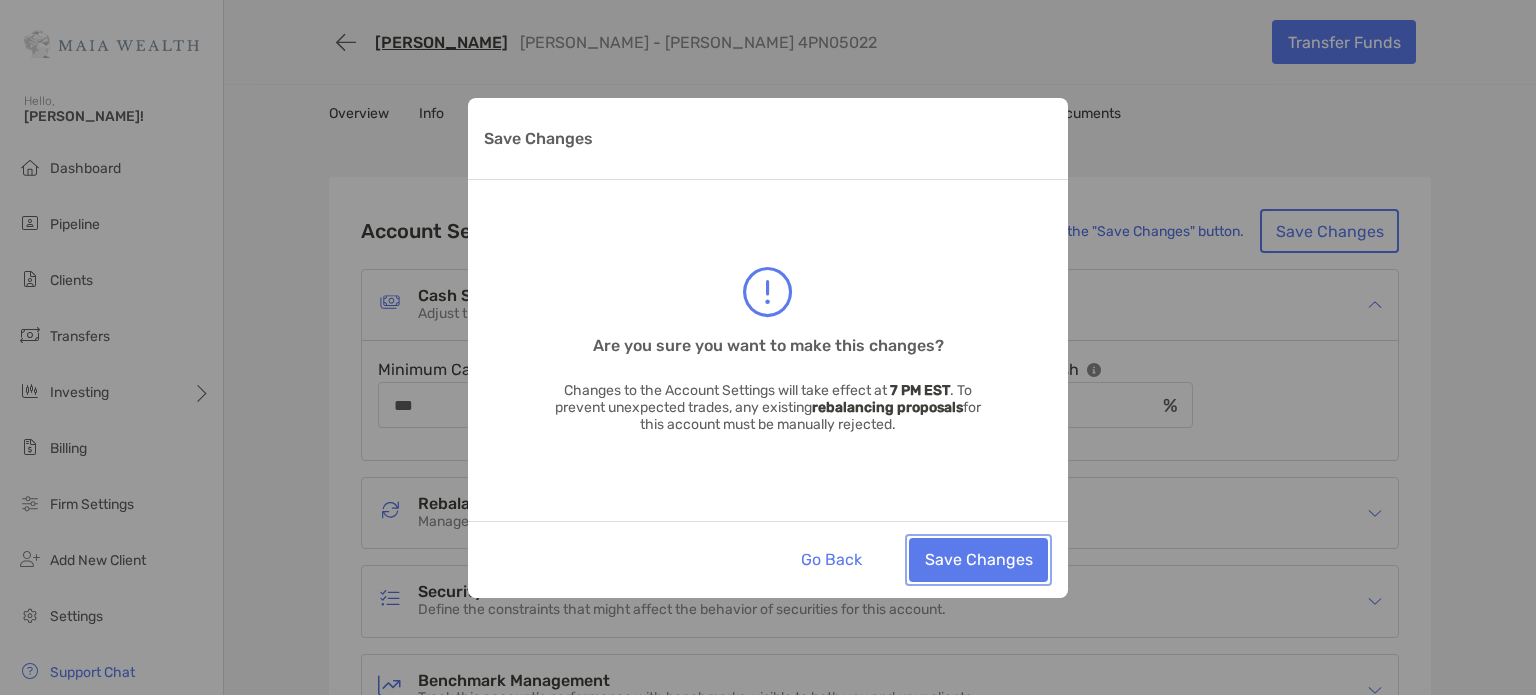 click on "Save Changes" at bounding box center (978, 560) 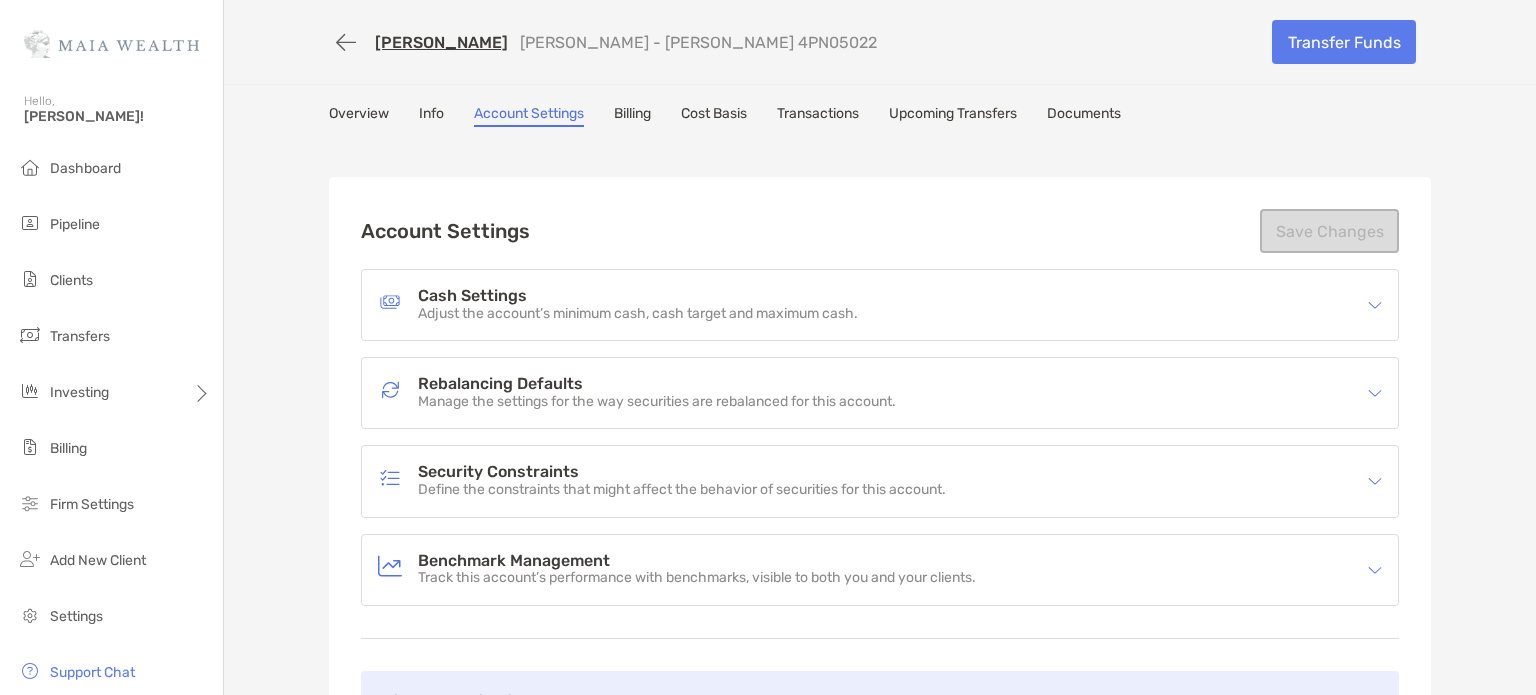 click on "Adjust the account’s minimum cash, cash target and maximum cash." at bounding box center (638, 314) 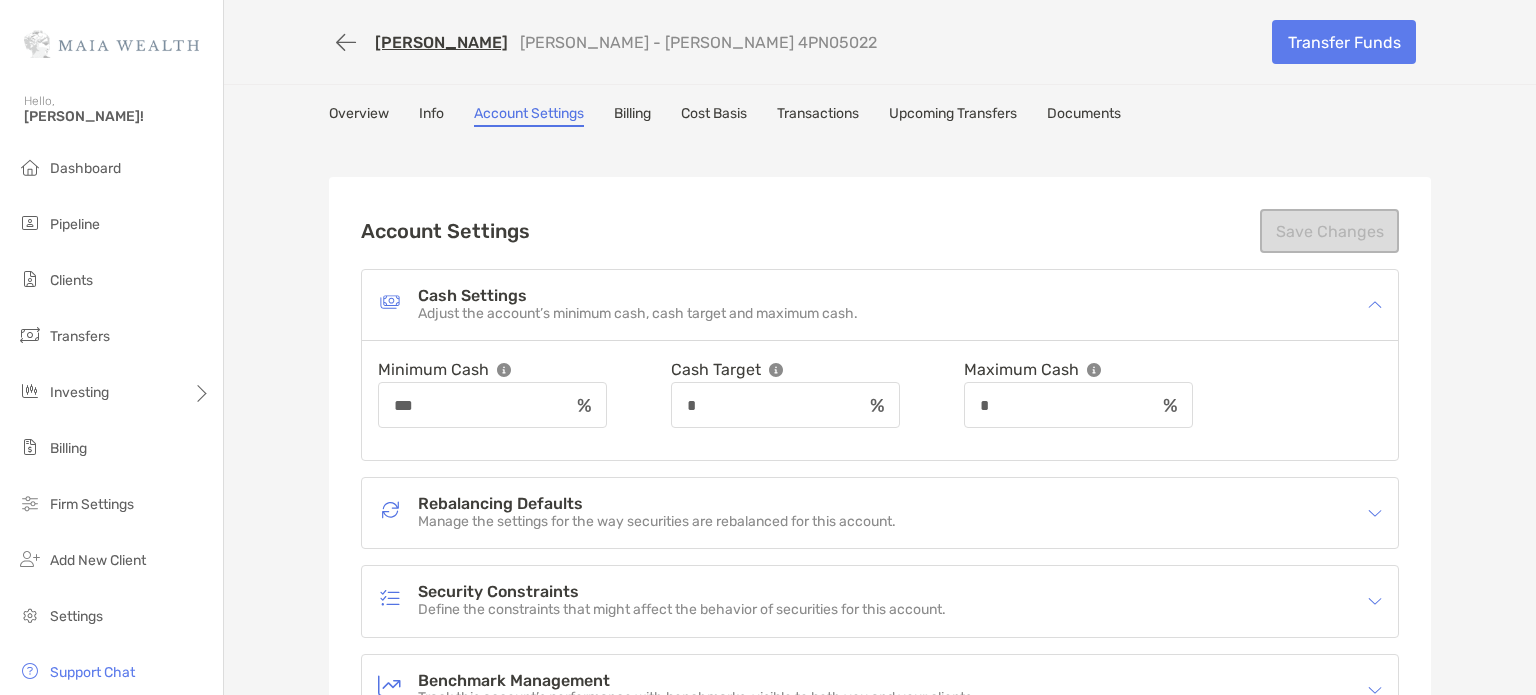 click at bounding box center [1375, 305] 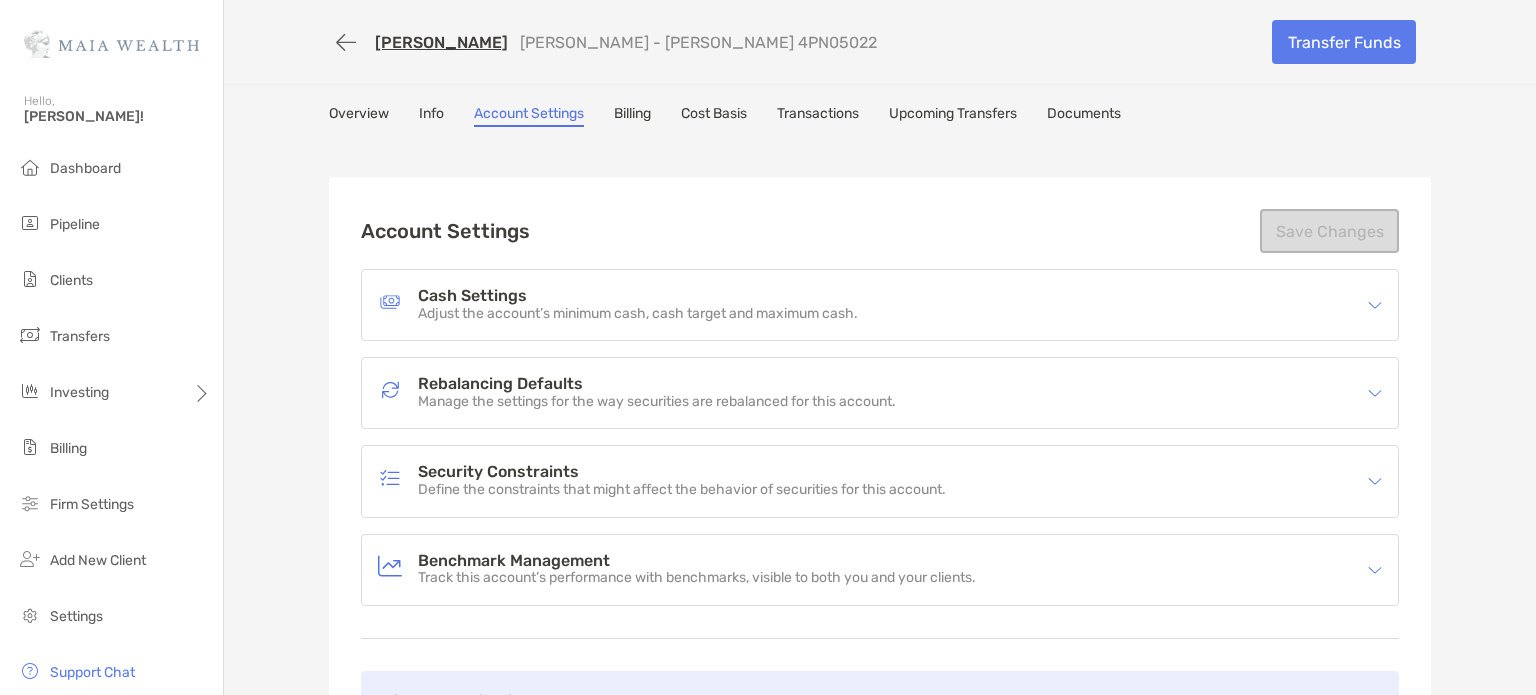 click on "Manage the settings for the way securities are rebalanced for this account." at bounding box center (657, 402) 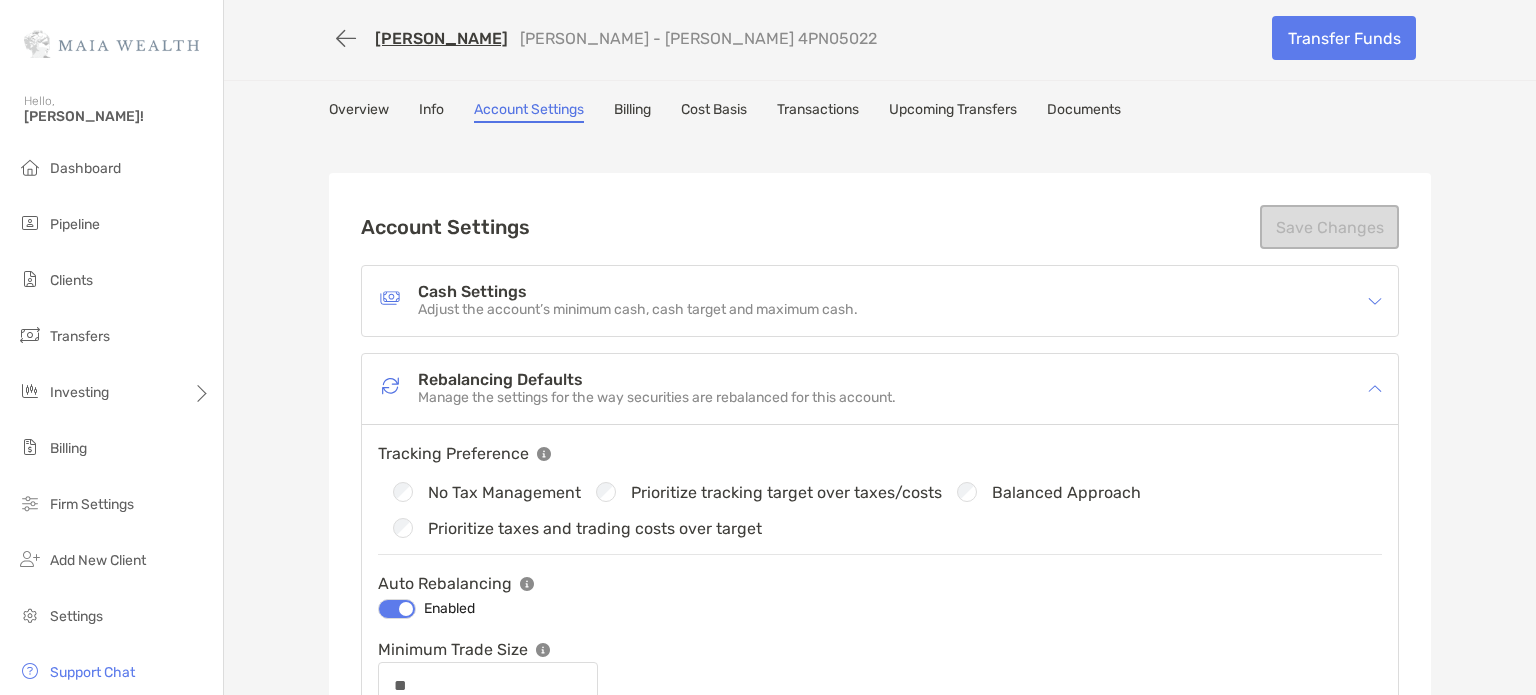 scroll, scrollTop: 0, scrollLeft: 0, axis: both 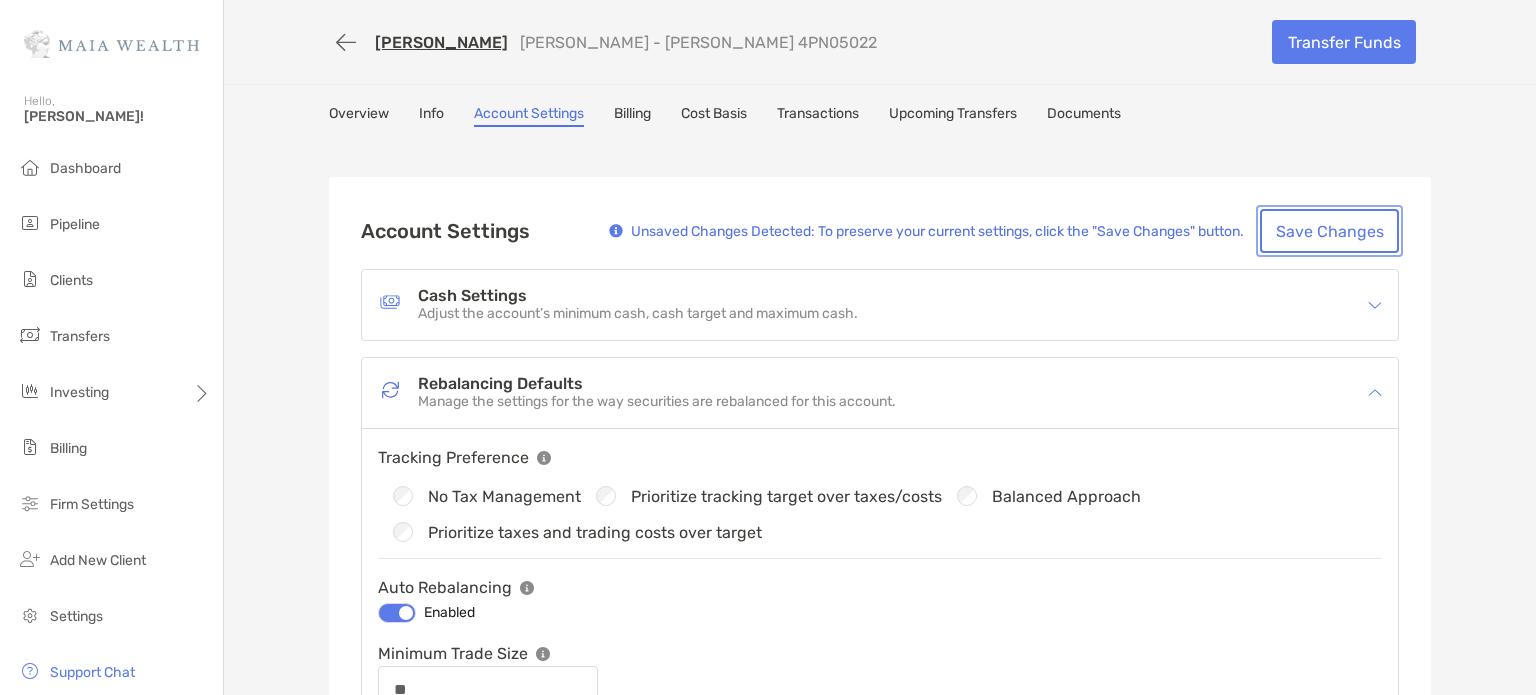 click on "Save Changes" at bounding box center [1329, 231] 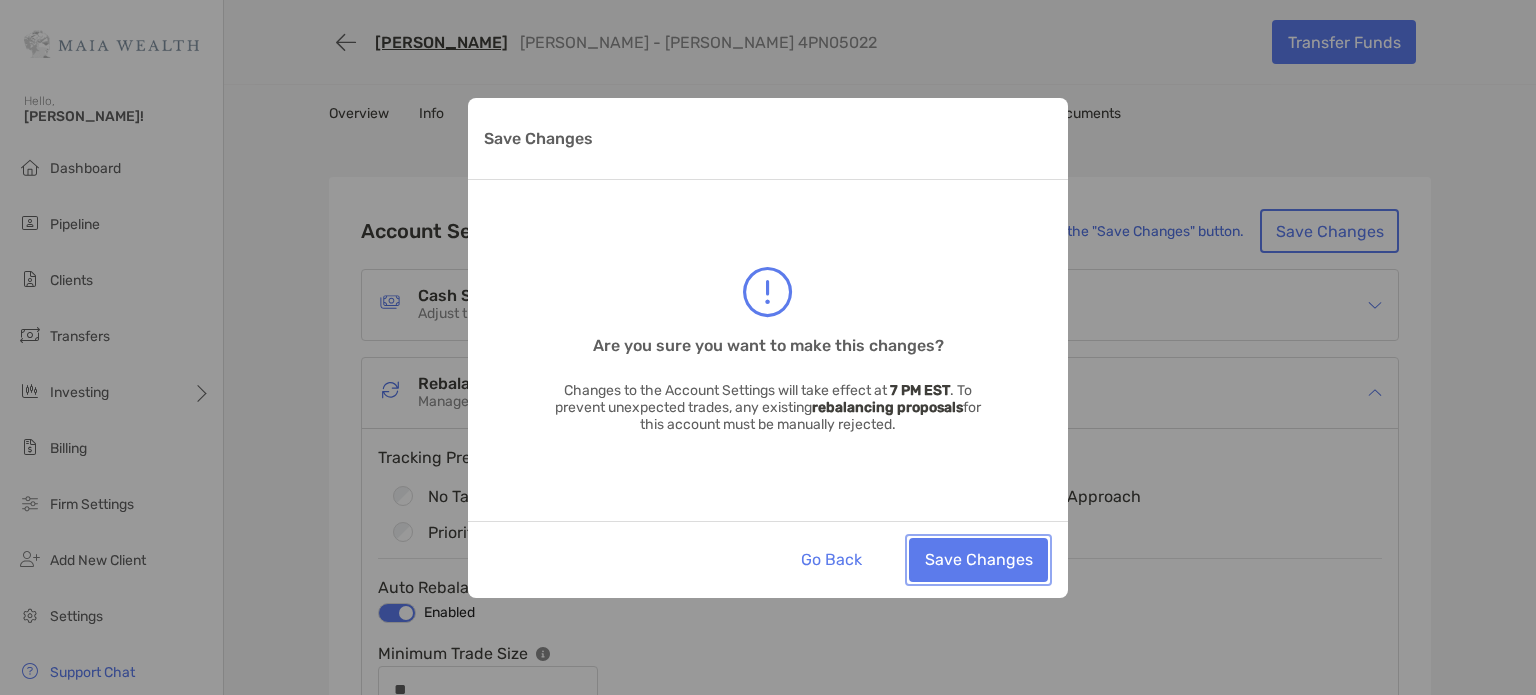 click on "Save Changes" at bounding box center (978, 560) 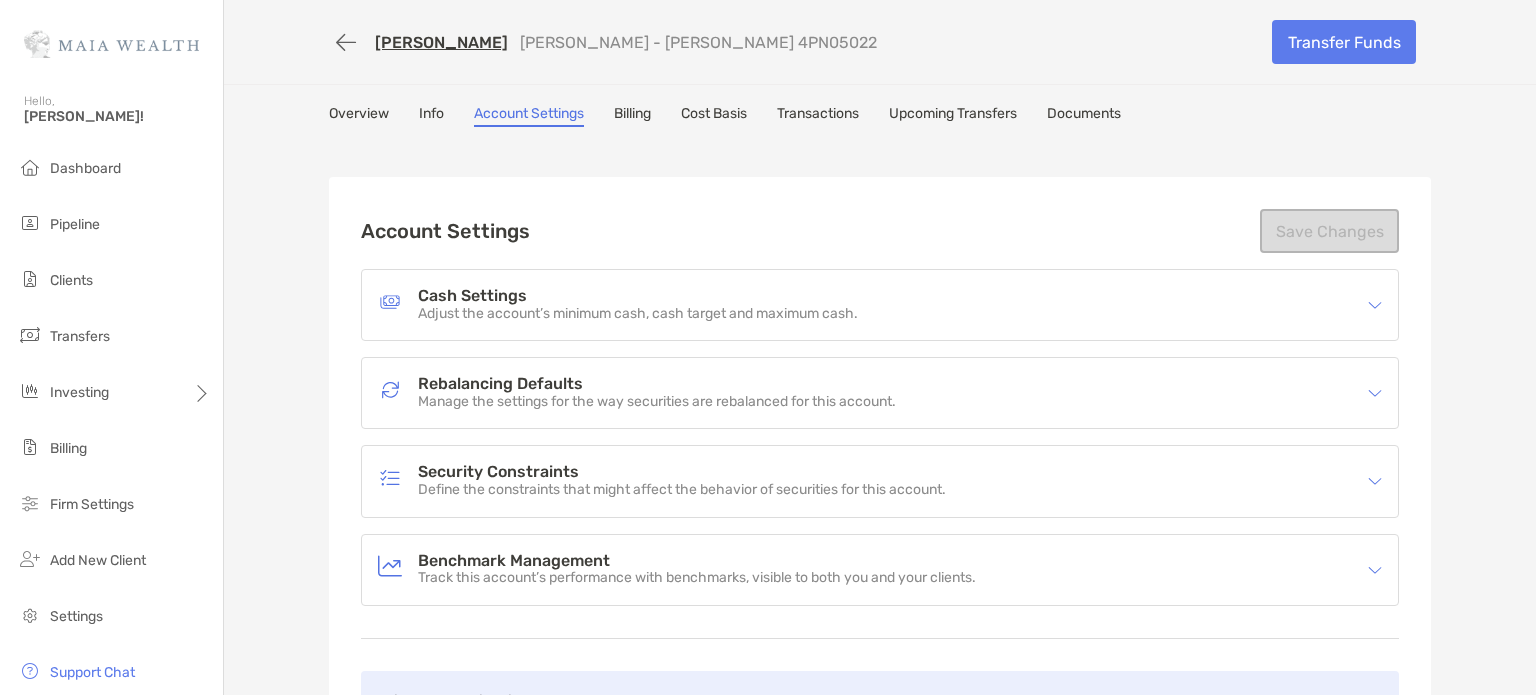 click on "Rebalancing Defaults" at bounding box center [657, 384] 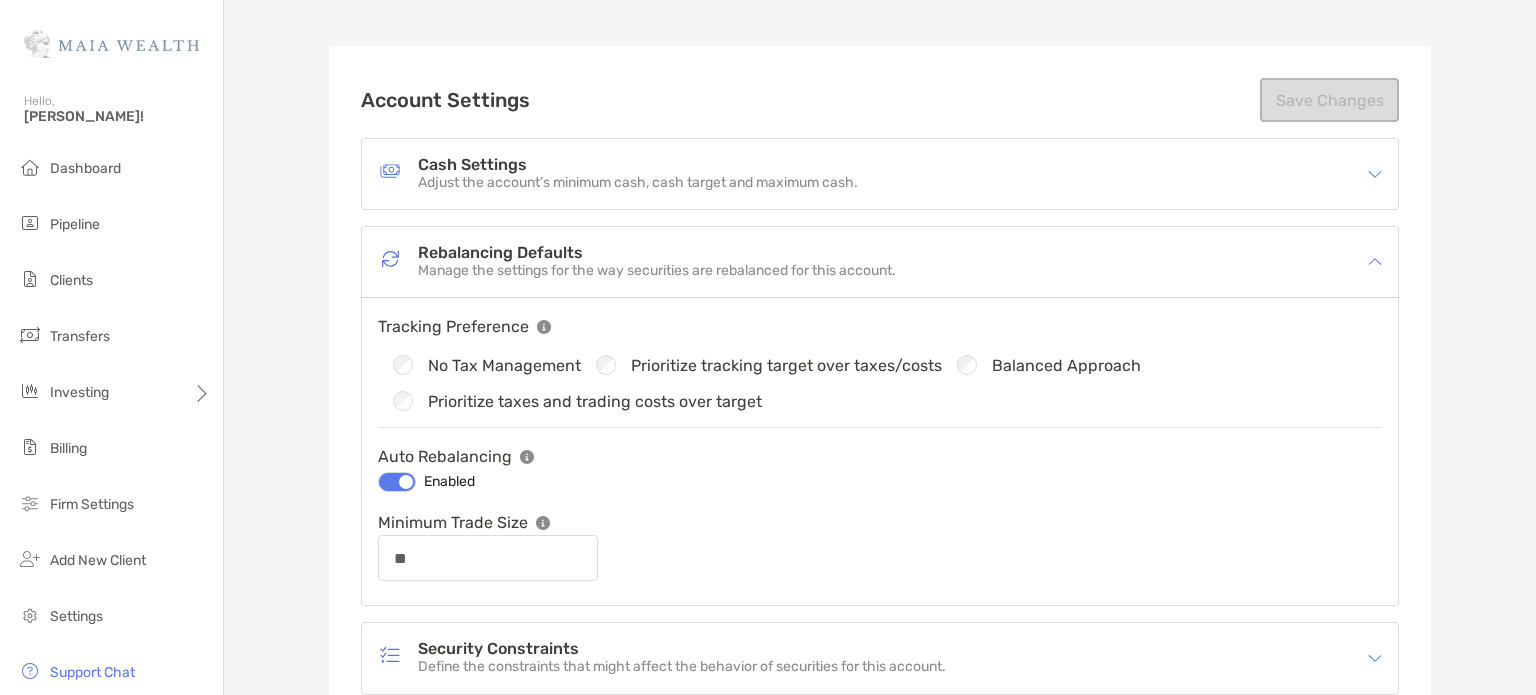 scroll, scrollTop: 200, scrollLeft: 0, axis: vertical 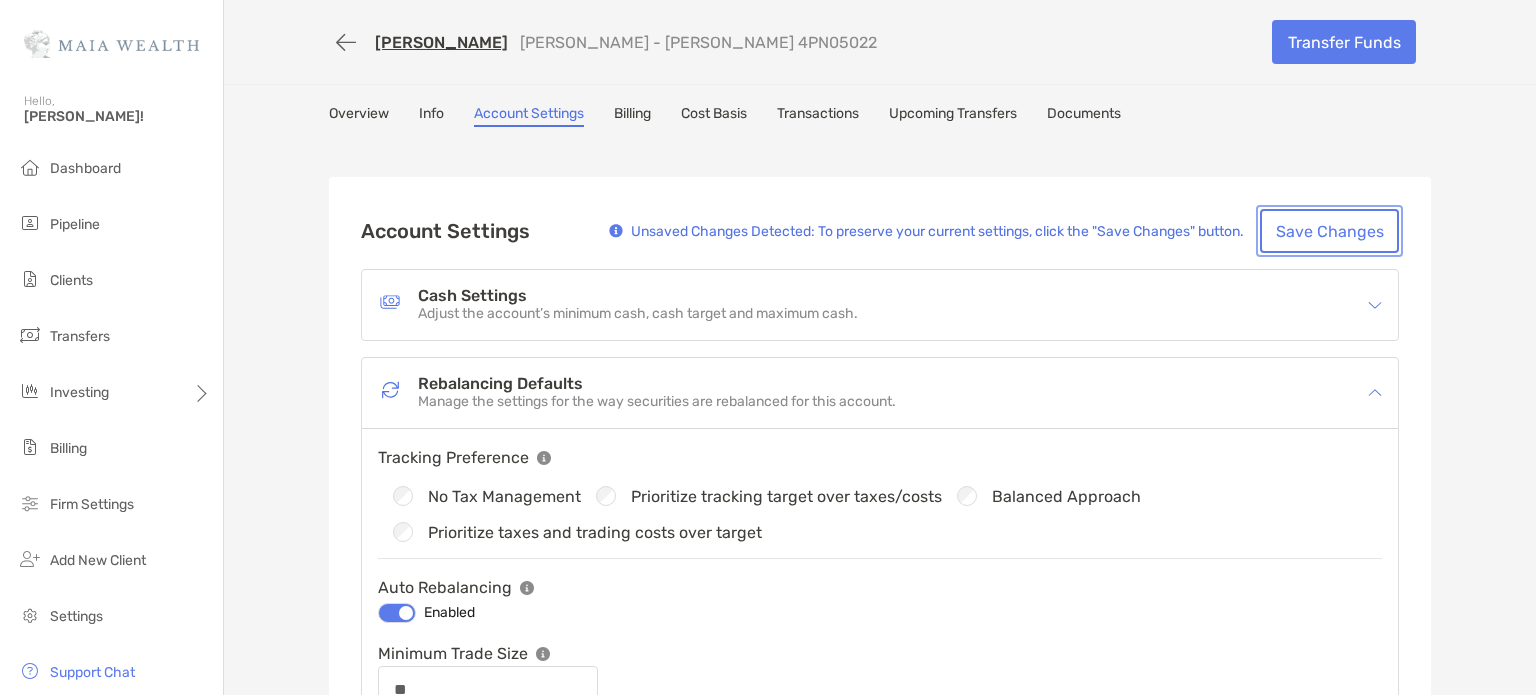 click on "Save Changes" at bounding box center (1329, 231) 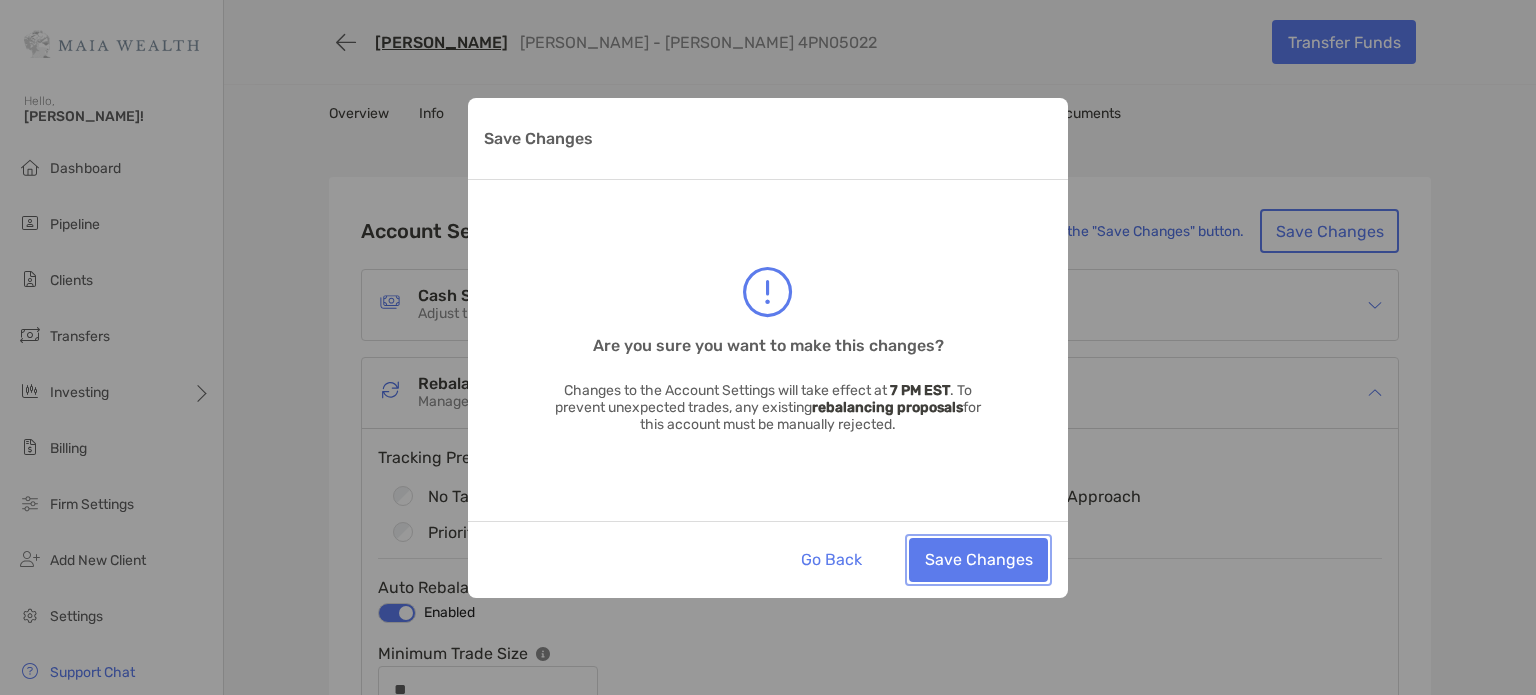 click on "Save Changes" at bounding box center [978, 560] 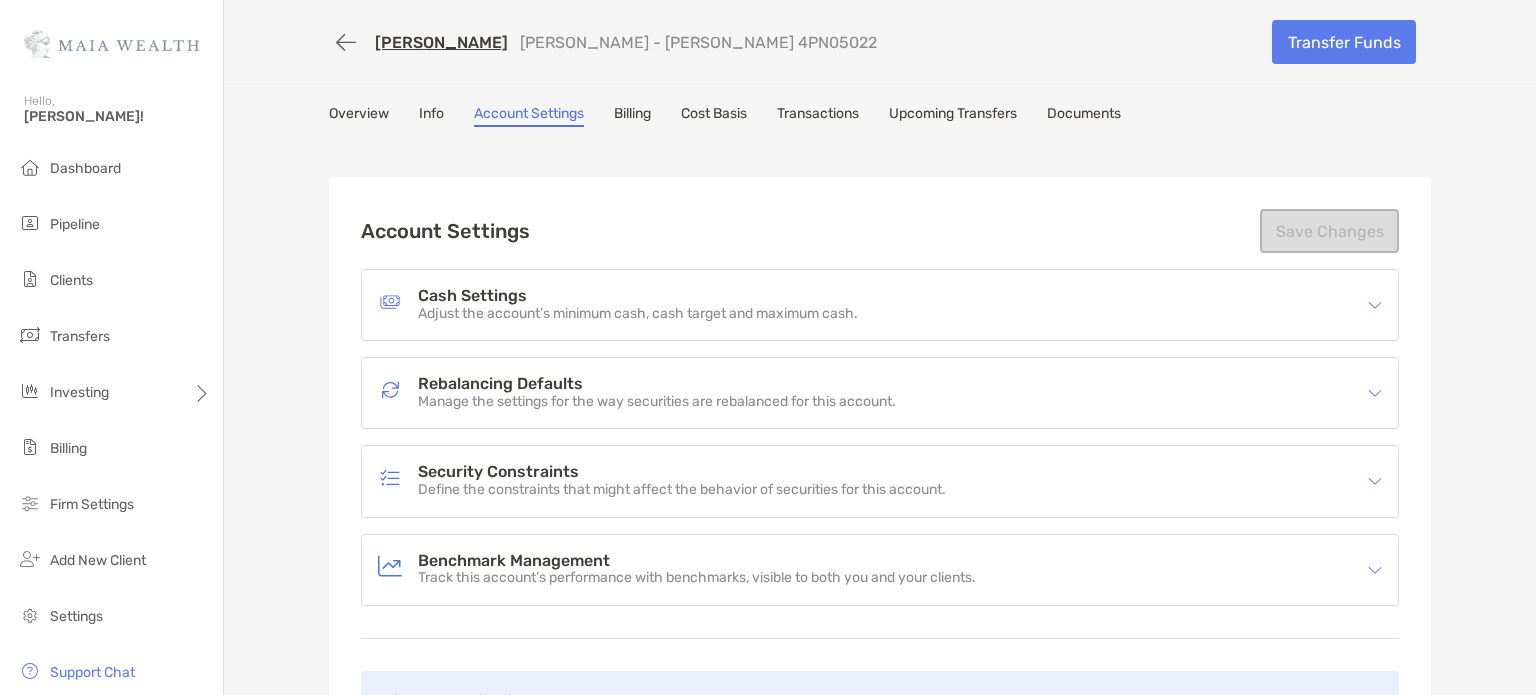 click on "Security Constraints" at bounding box center [682, 472] 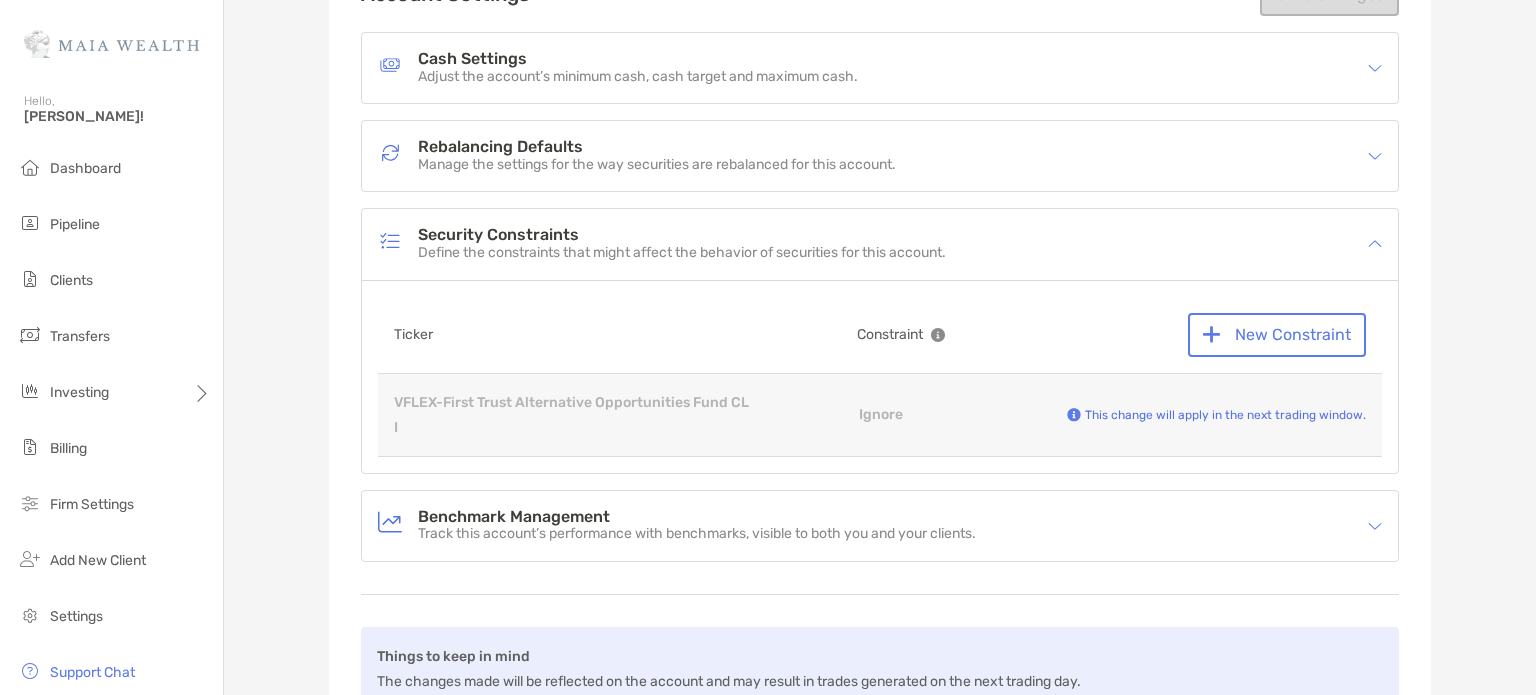 scroll, scrollTop: 300, scrollLeft: 0, axis: vertical 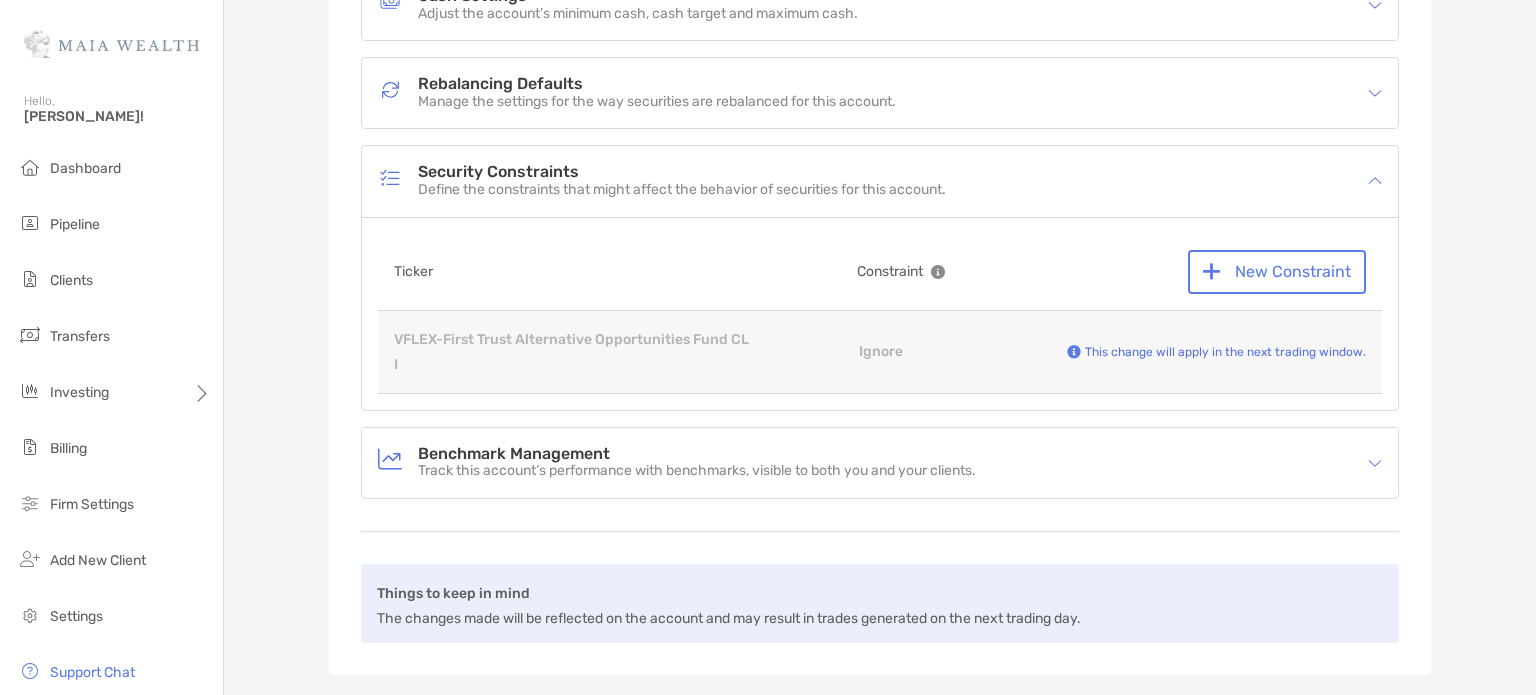 click on "VFLEX  -  First Trust Alternative Opportunities Fund CL I" at bounding box center [574, 352] 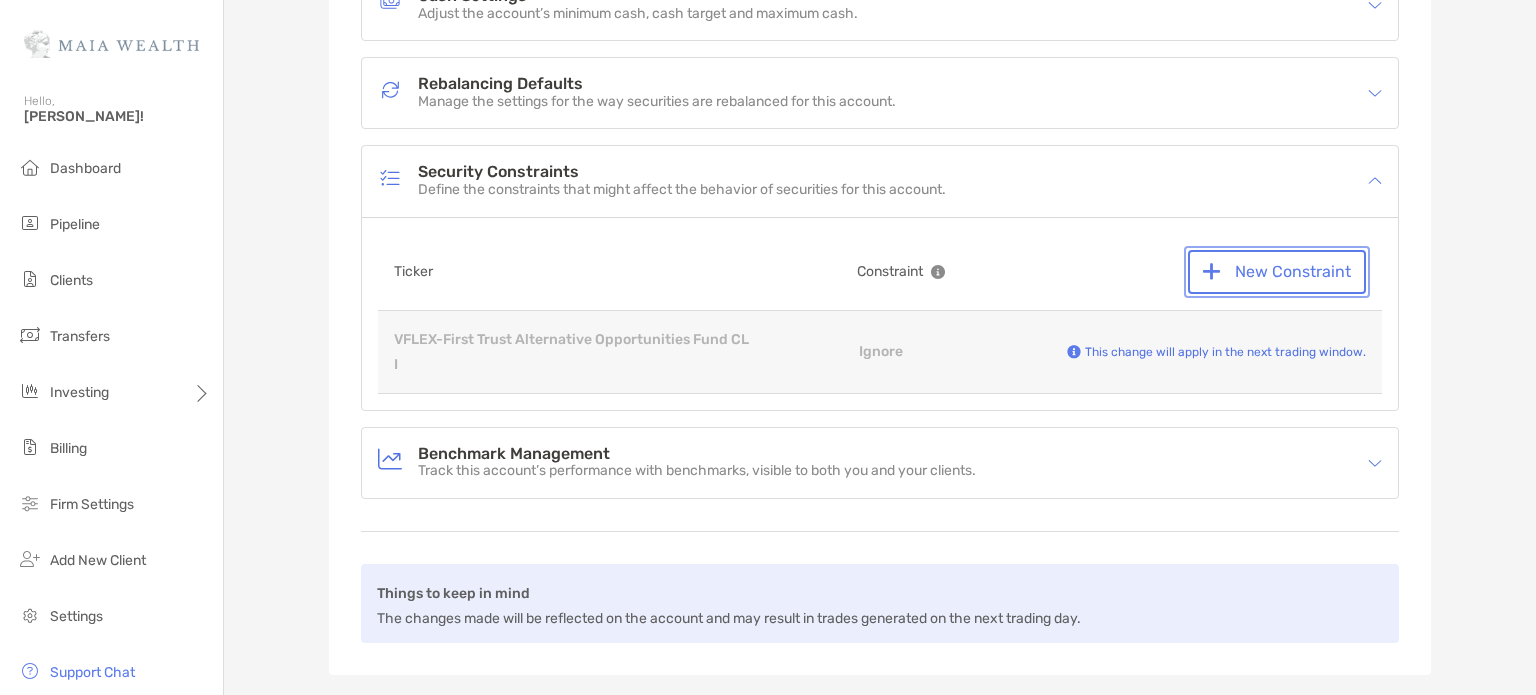 click on "New Constraint" at bounding box center (1277, 272) 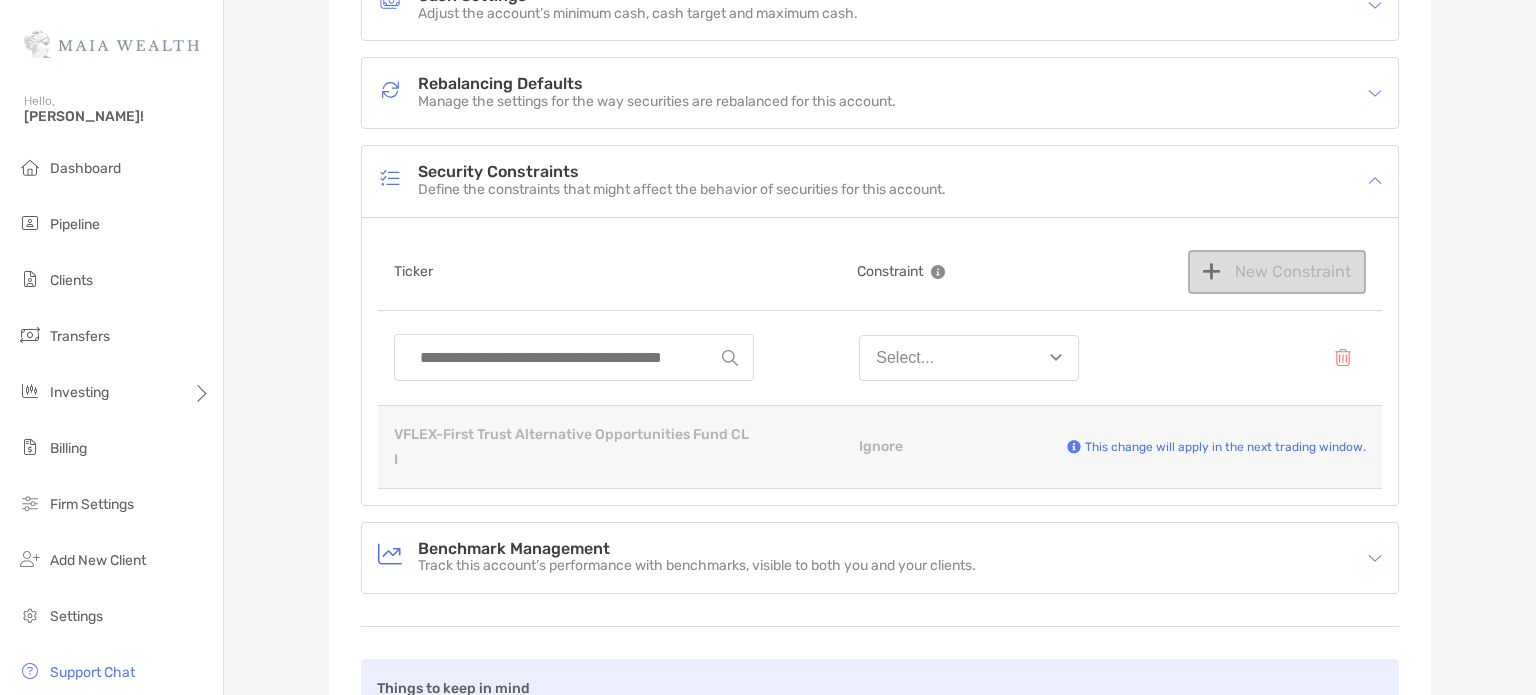 click on "Ignore" at bounding box center [881, 446] 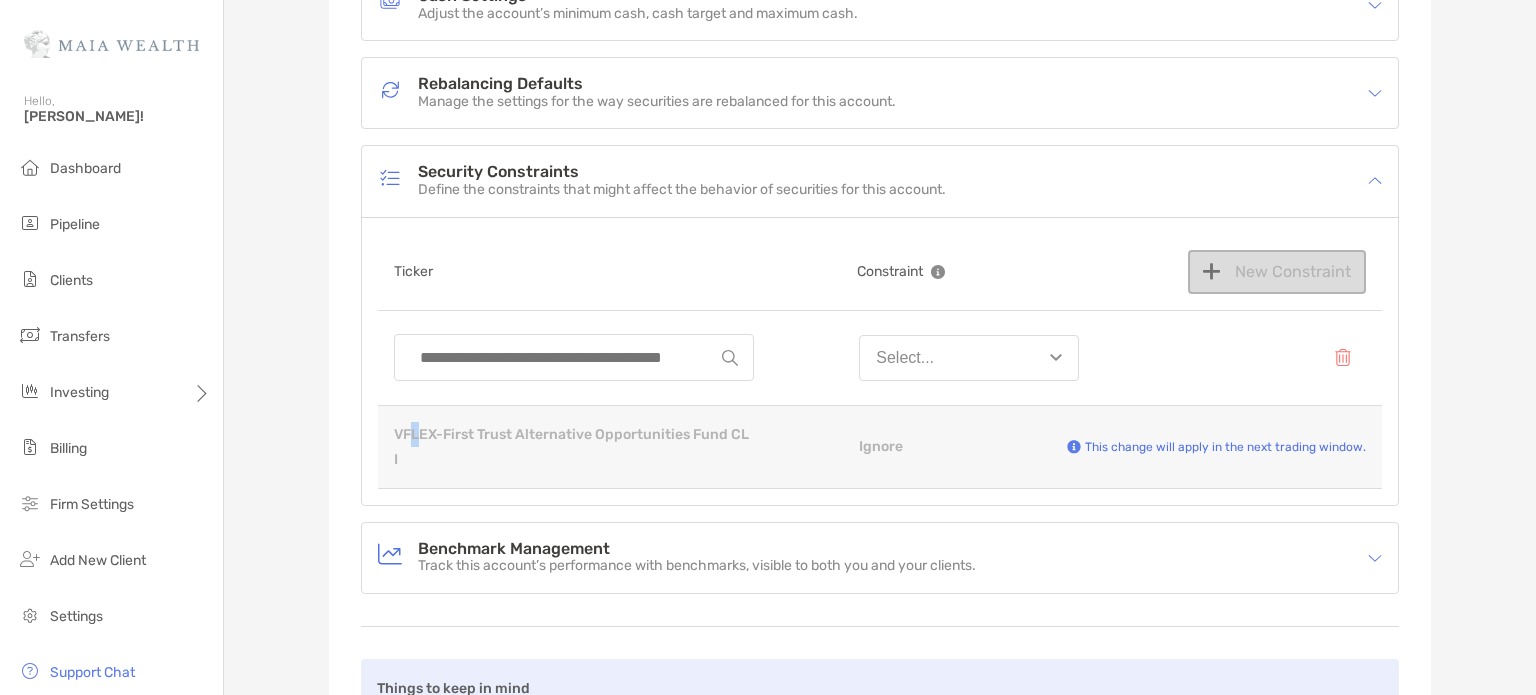 click on "VFLEX  -  First Trust Alternative Opportunities Fund CL I" at bounding box center (574, 447) 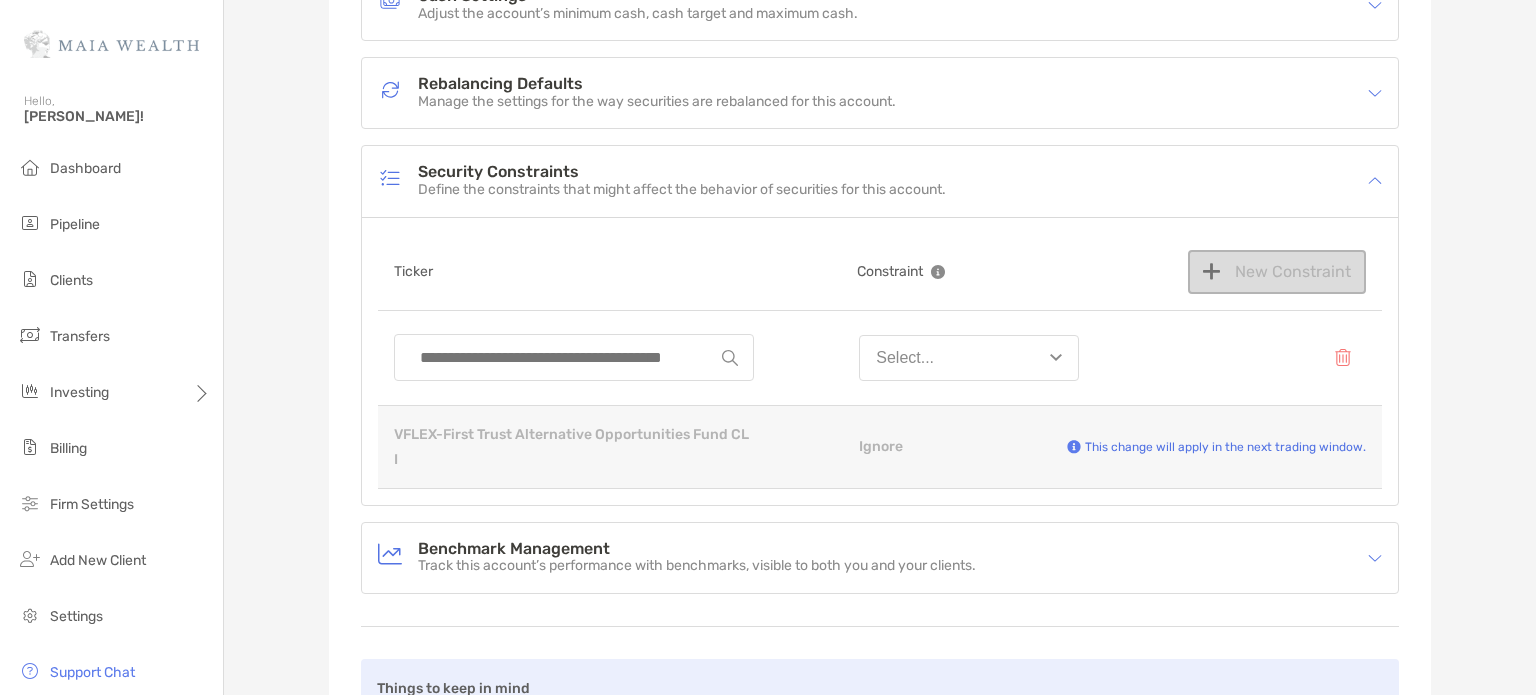 click on "VFLEX  -  First Trust Alternative Opportunities Fund CL I" at bounding box center (574, 447) 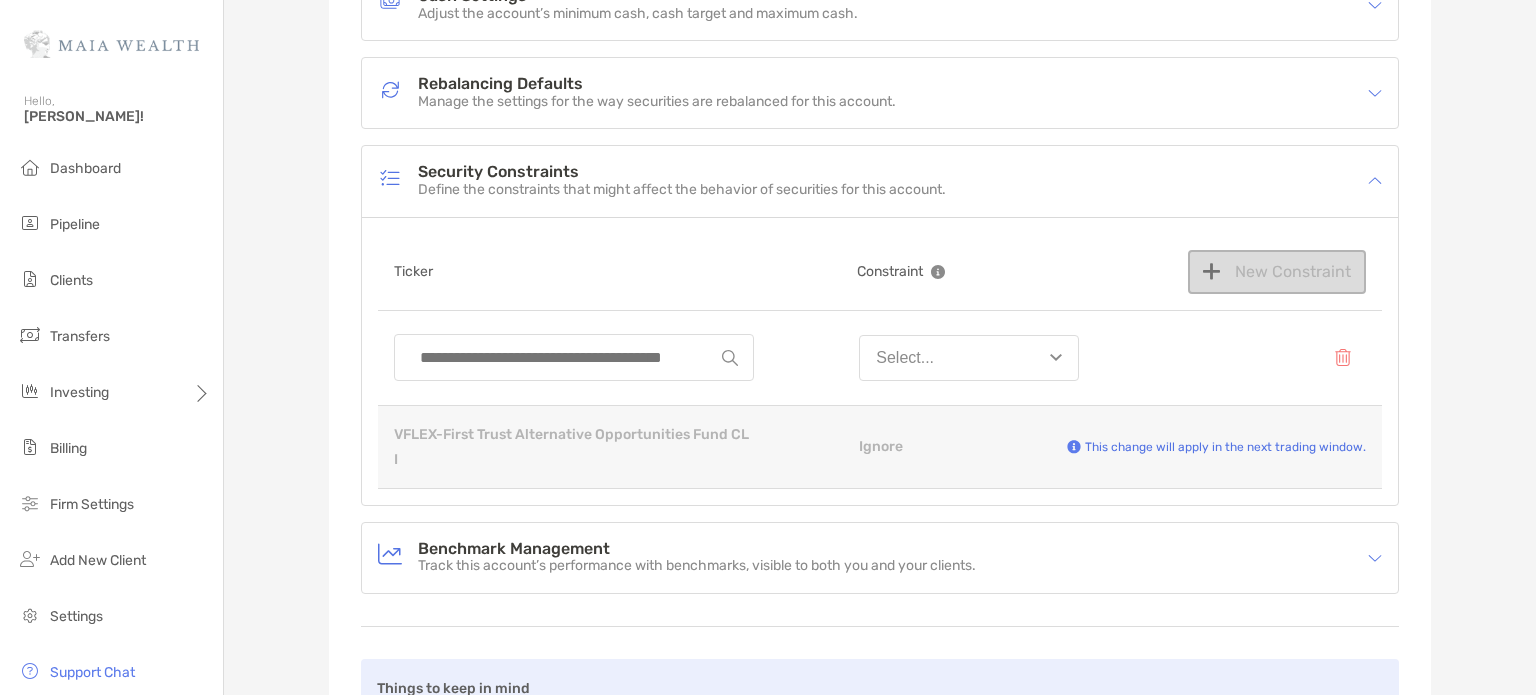 click on "Select..." at bounding box center [969, 358] 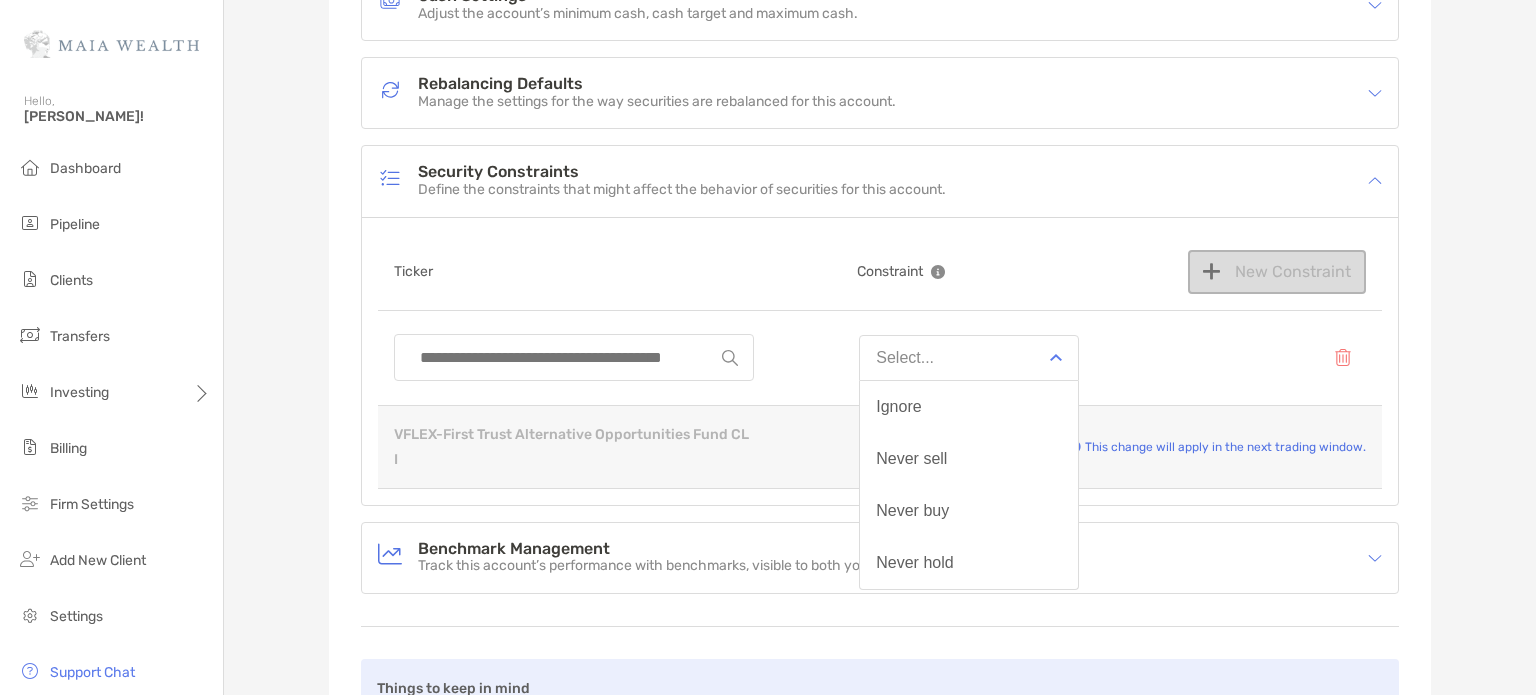click on "Select..." at bounding box center [969, 358] 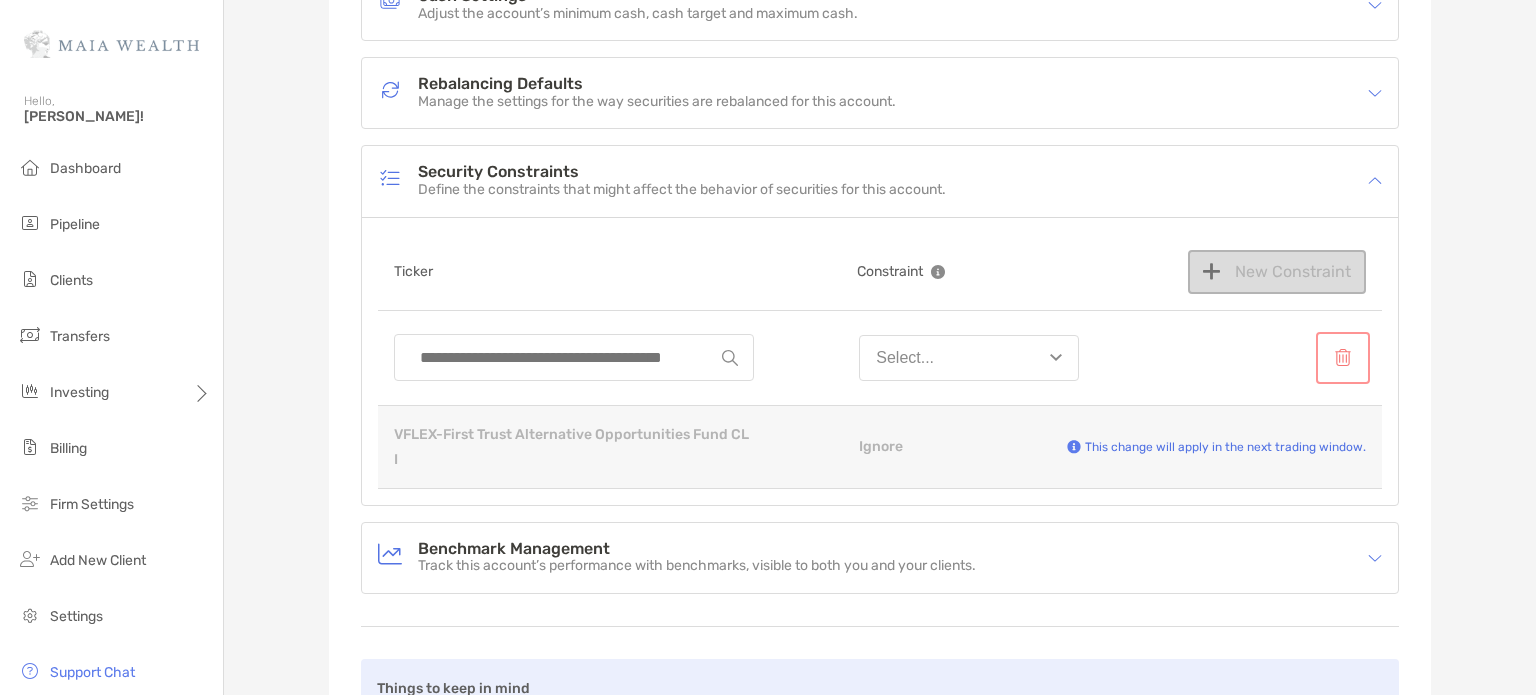 click at bounding box center (1343, 358) 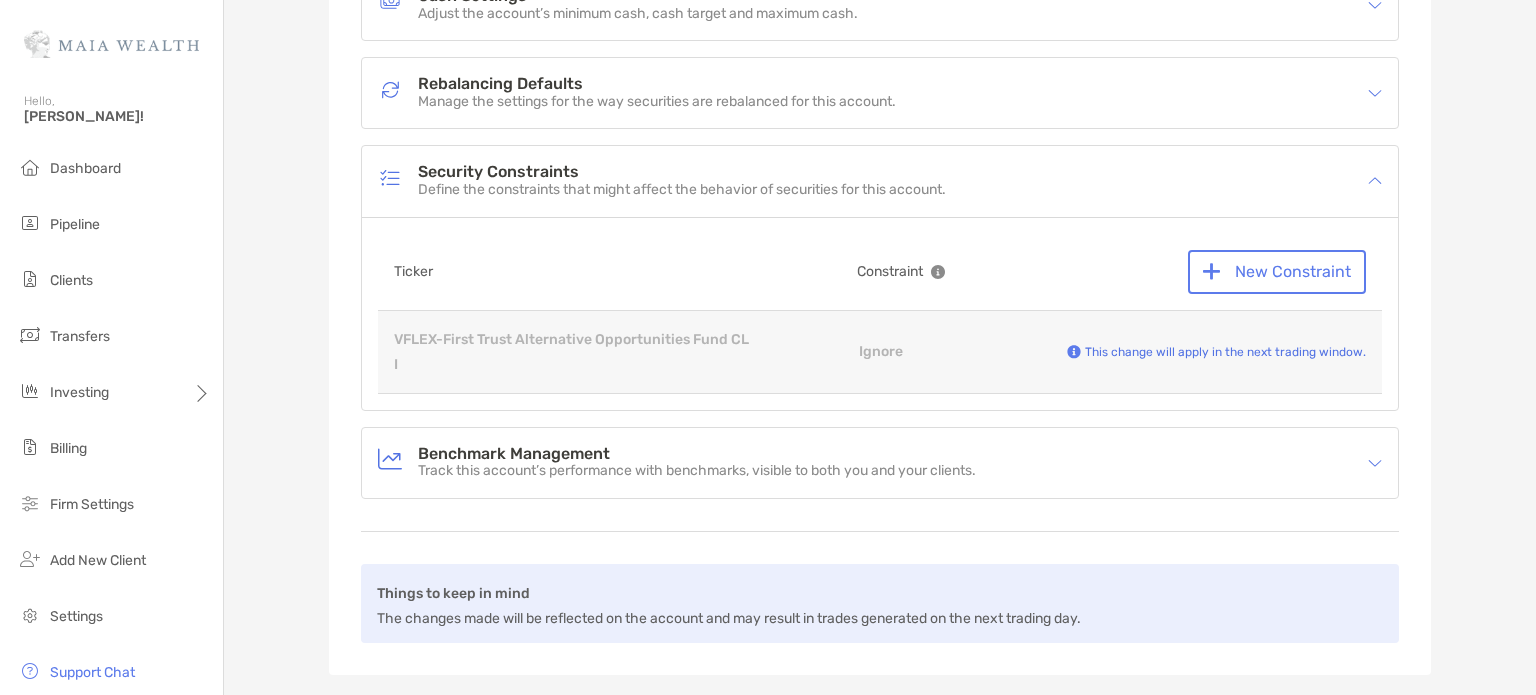 click on "This change will apply in the next trading window." at bounding box center [1290, 352] 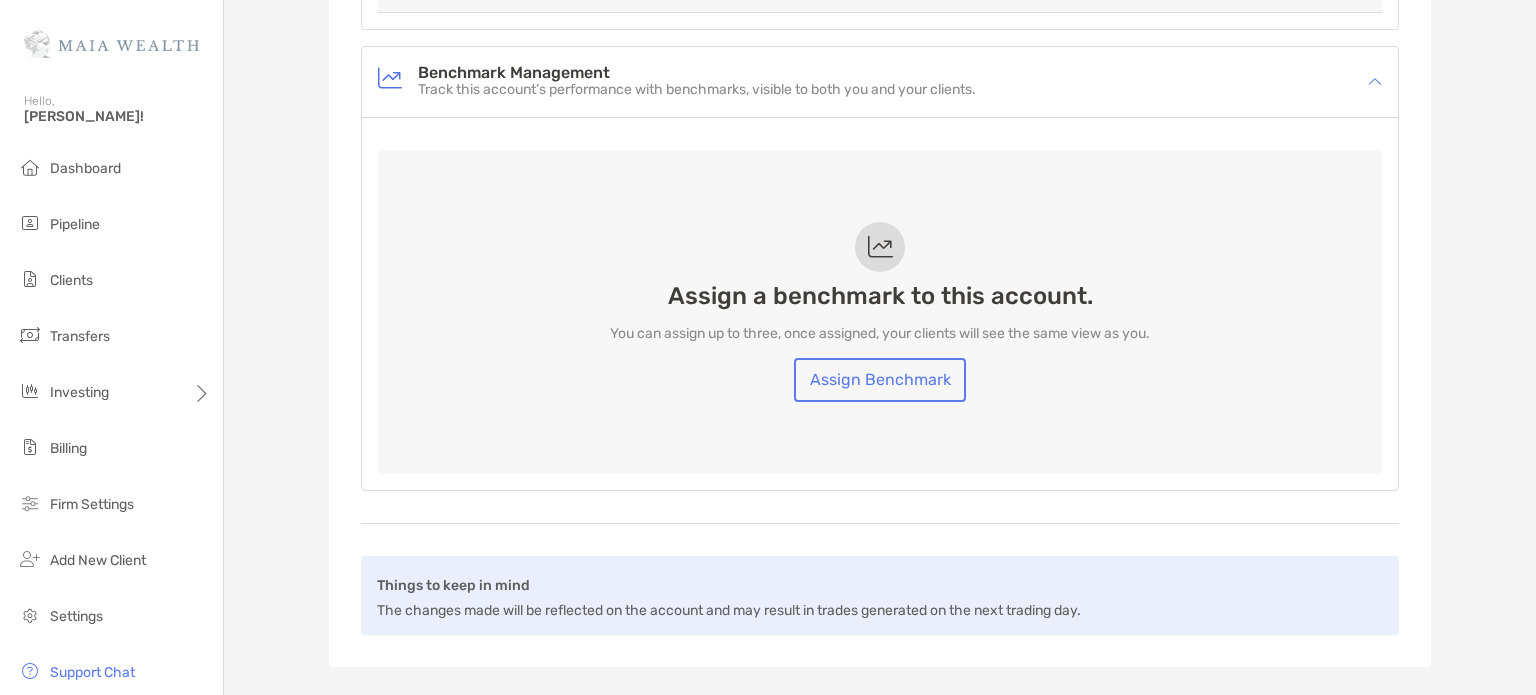 scroll, scrollTop: 700, scrollLeft: 0, axis: vertical 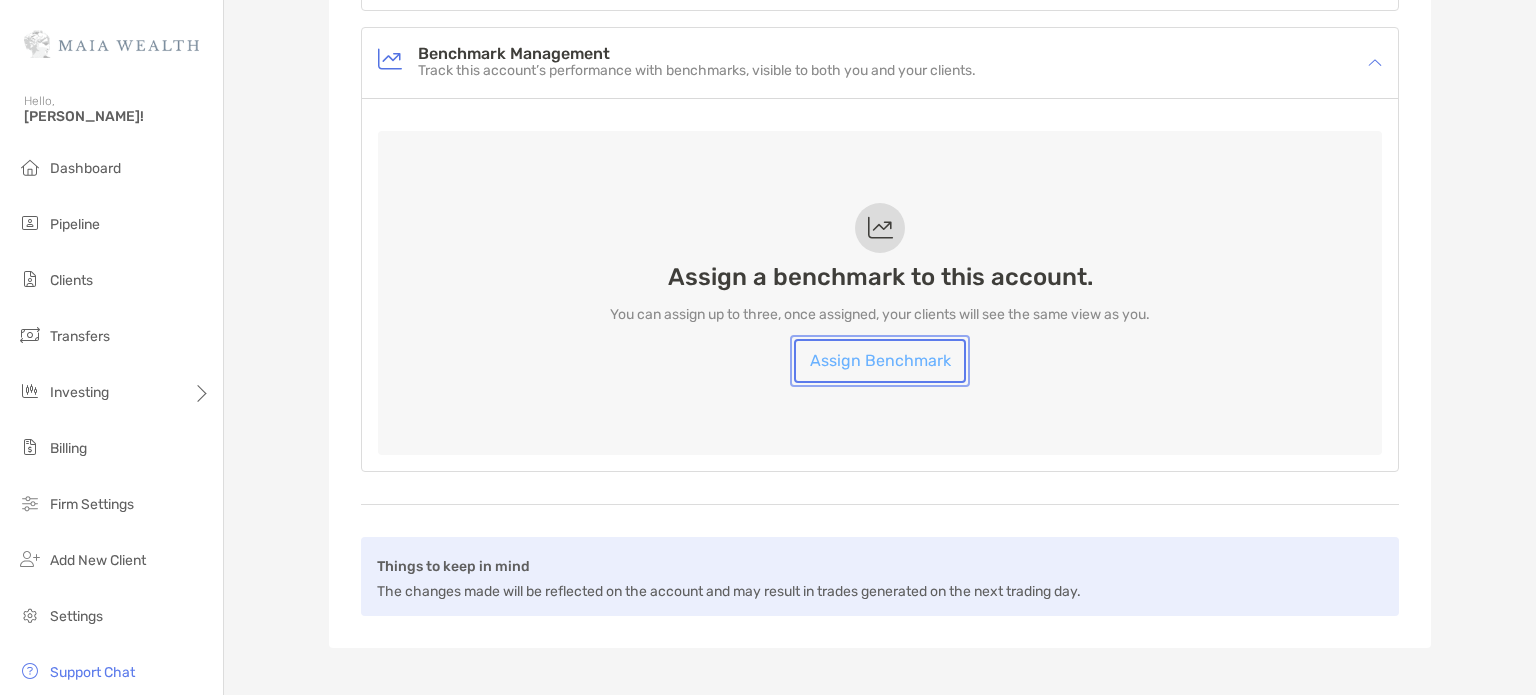 click on "Assign Benchmark" at bounding box center (880, 361) 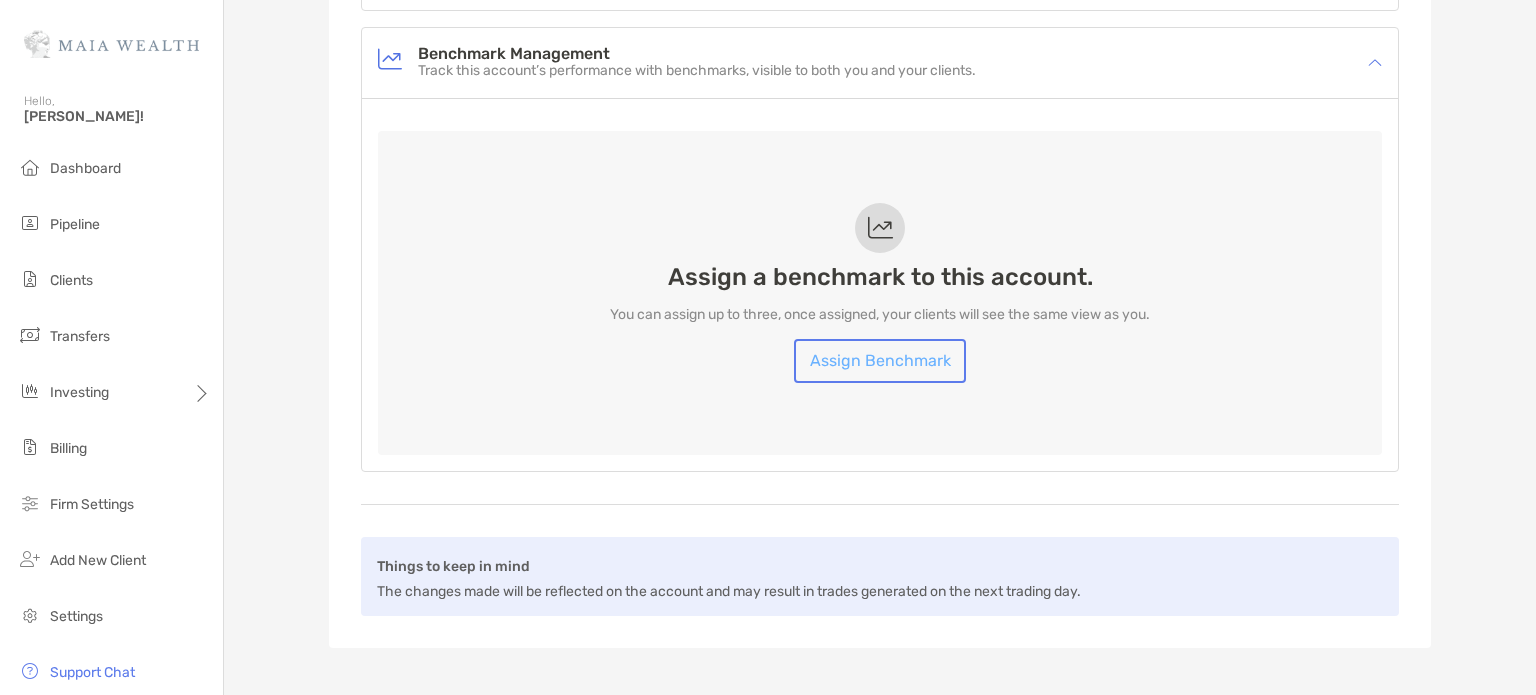 scroll, scrollTop: 0, scrollLeft: 0, axis: both 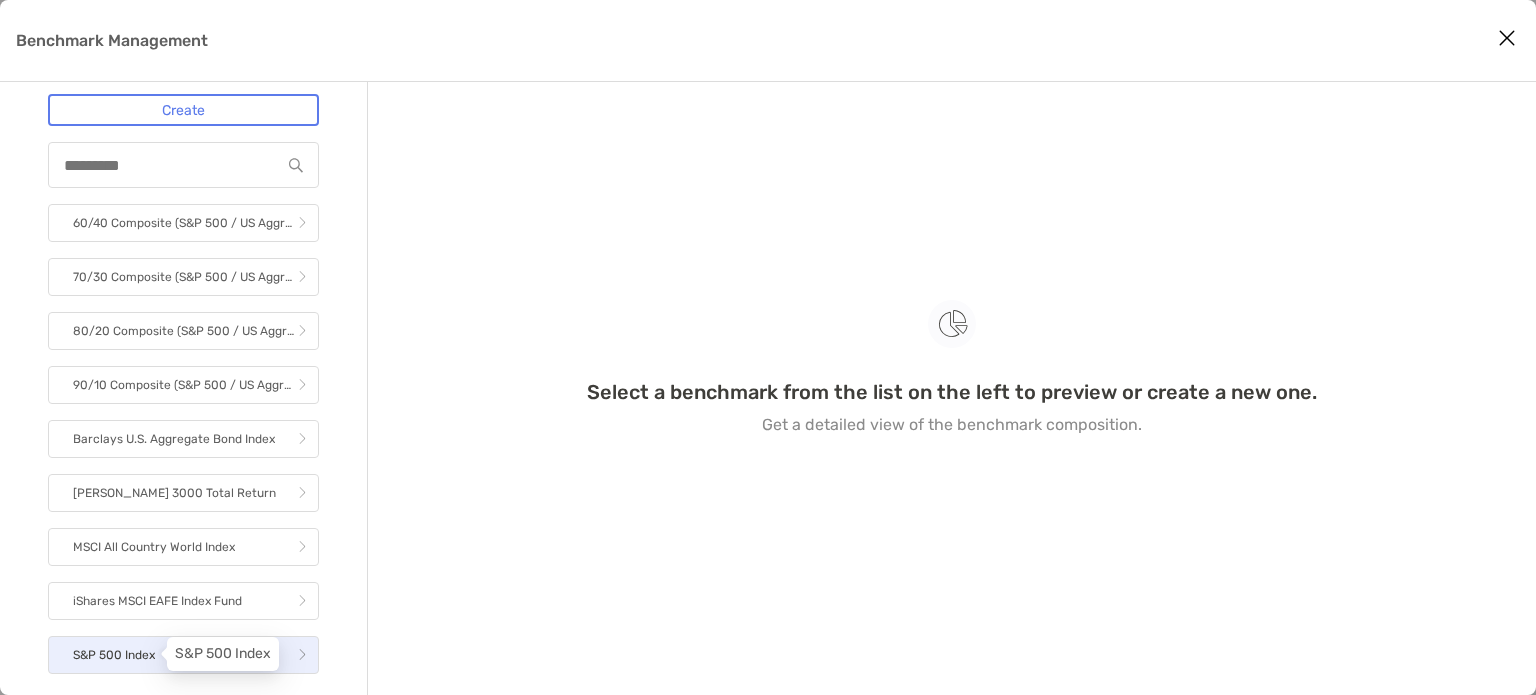 click on "S&P 500 Index" at bounding box center (114, 655) 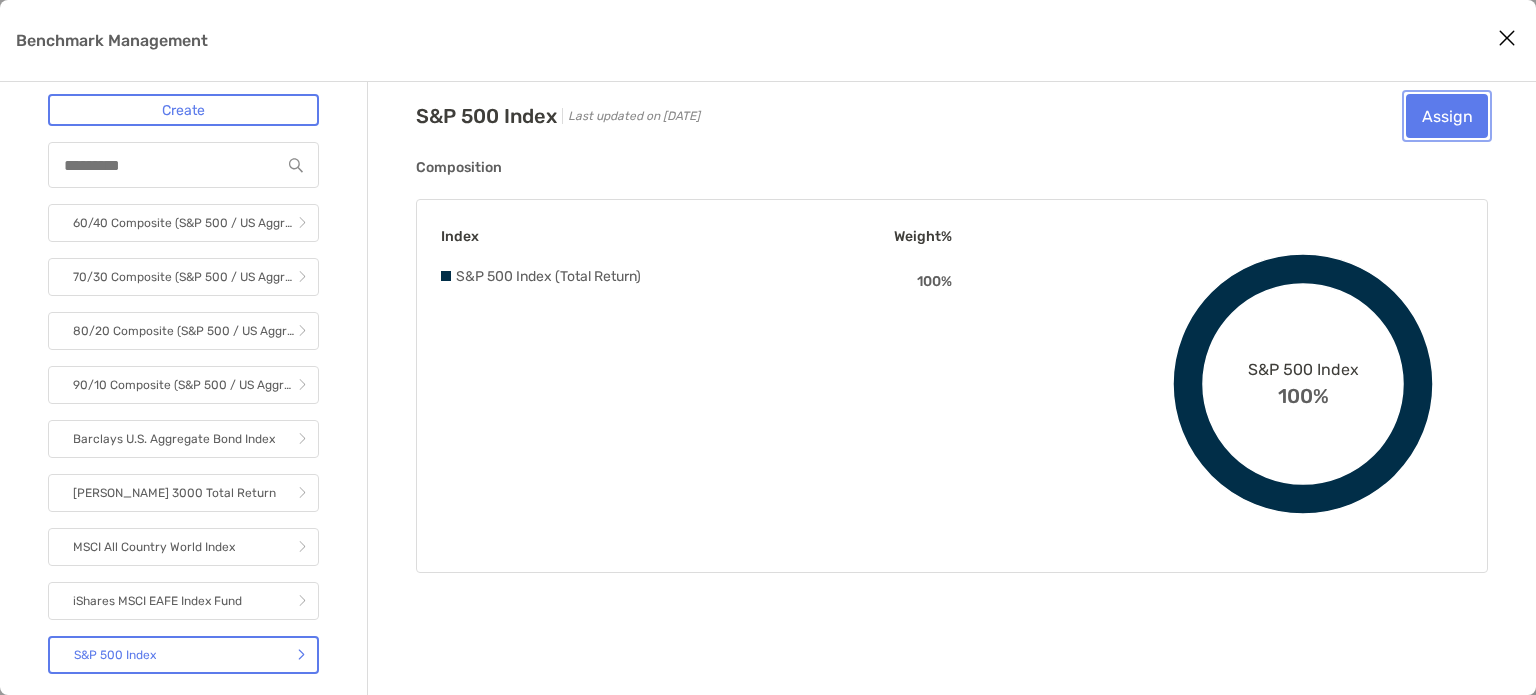 click on "Assign" at bounding box center (1447, 116) 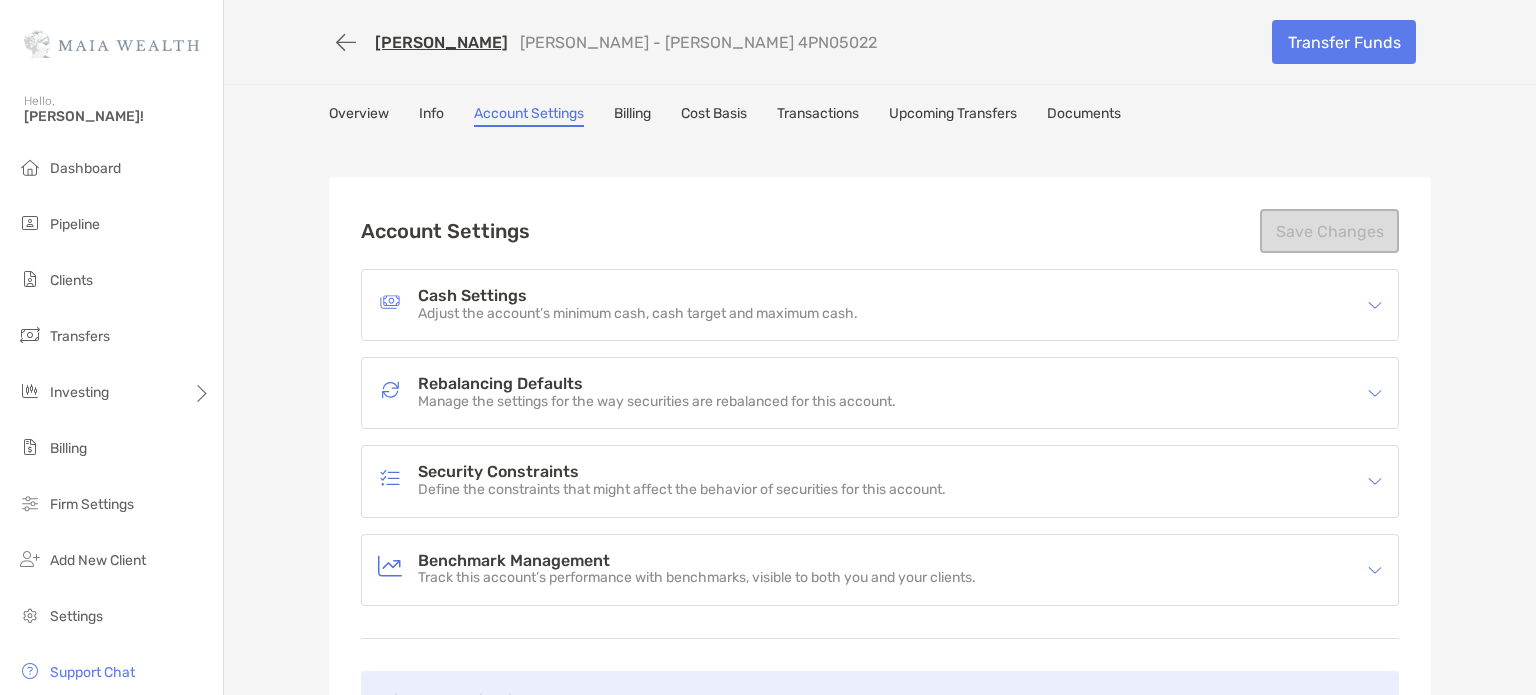click on "Overview" at bounding box center (359, 116) 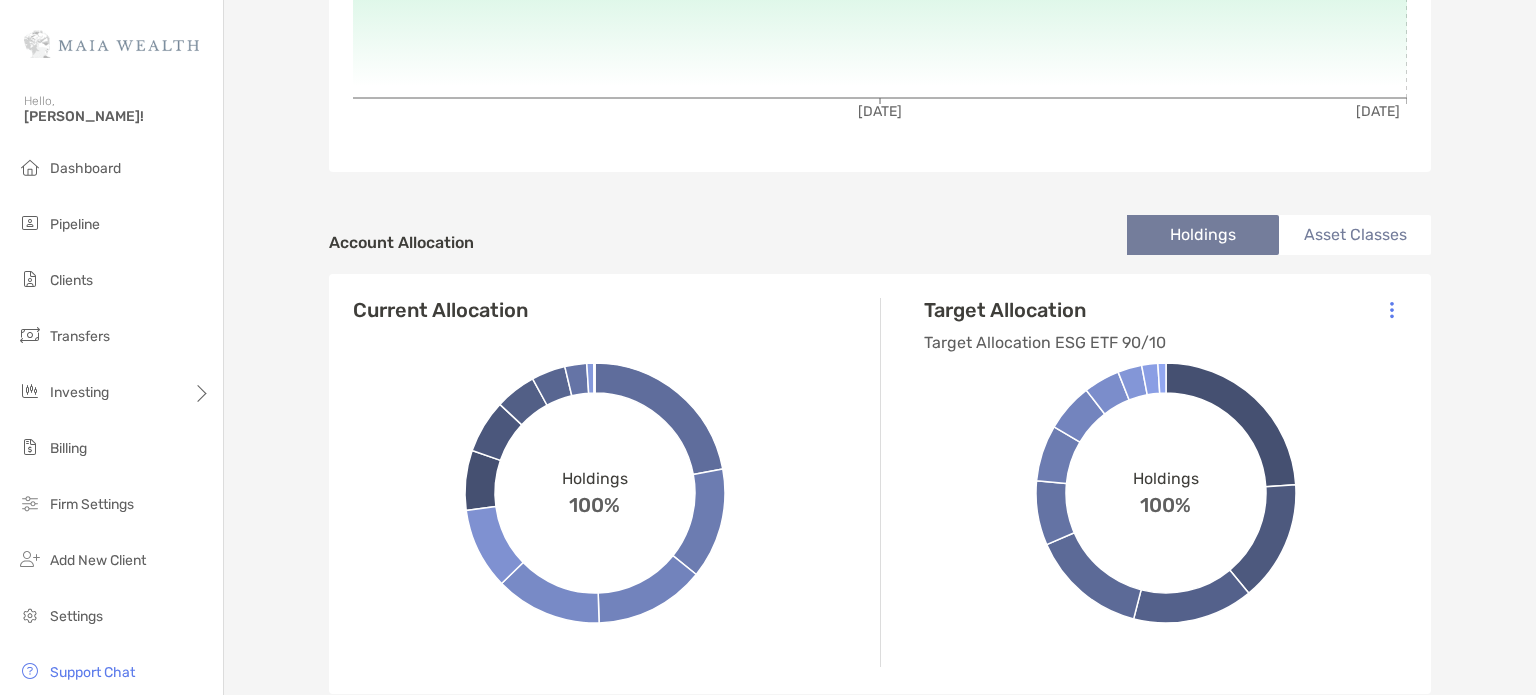 scroll, scrollTop: 500, scrollLeft: 0, axis: vertical 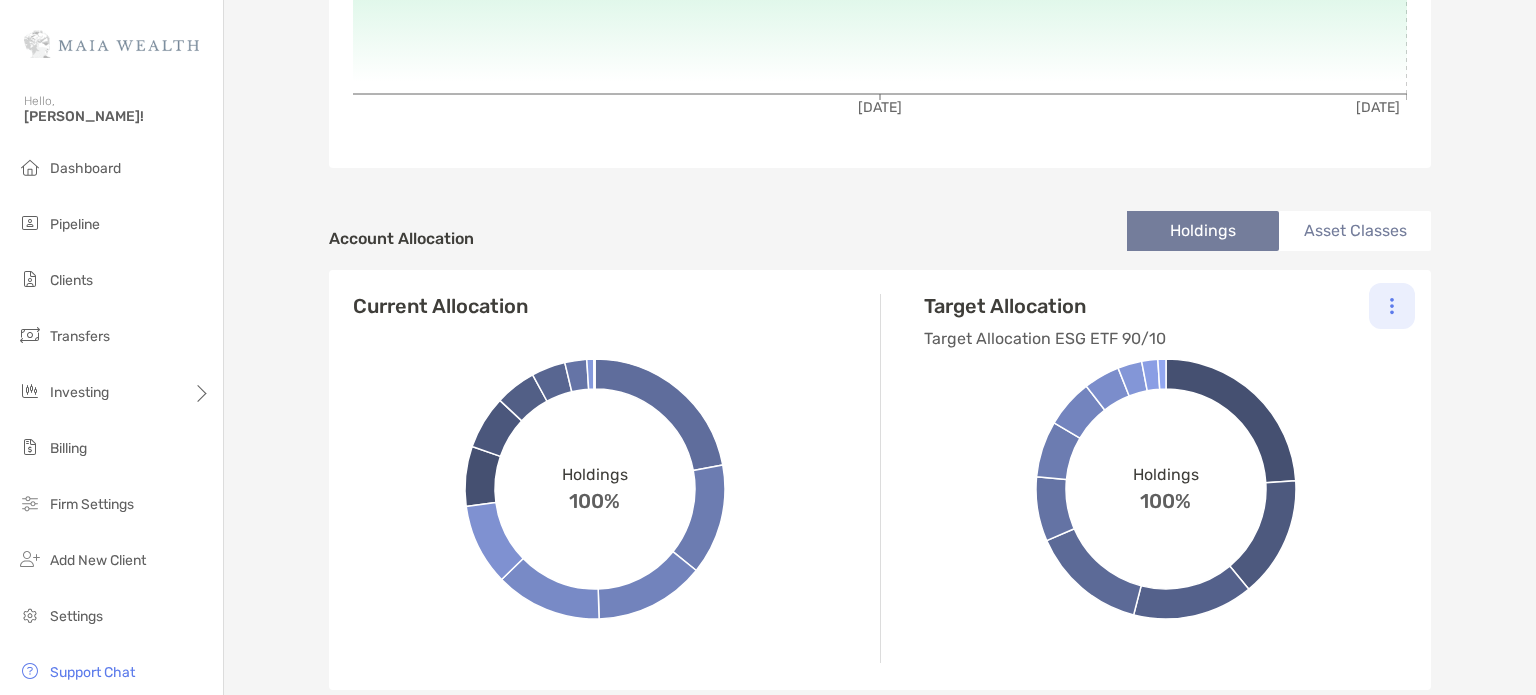 click at bounding box center (1392, 306) 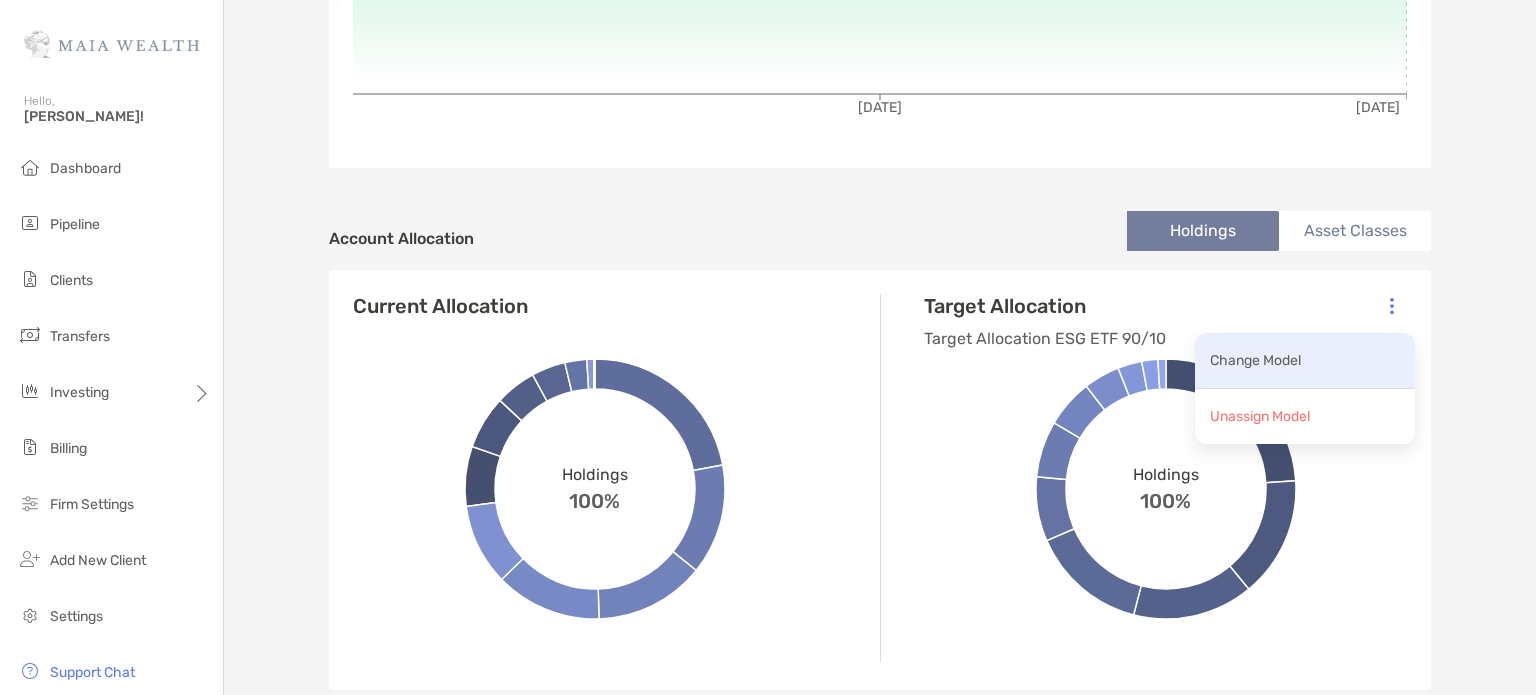 click on "Change Model" at bounding box center (1255, 360) 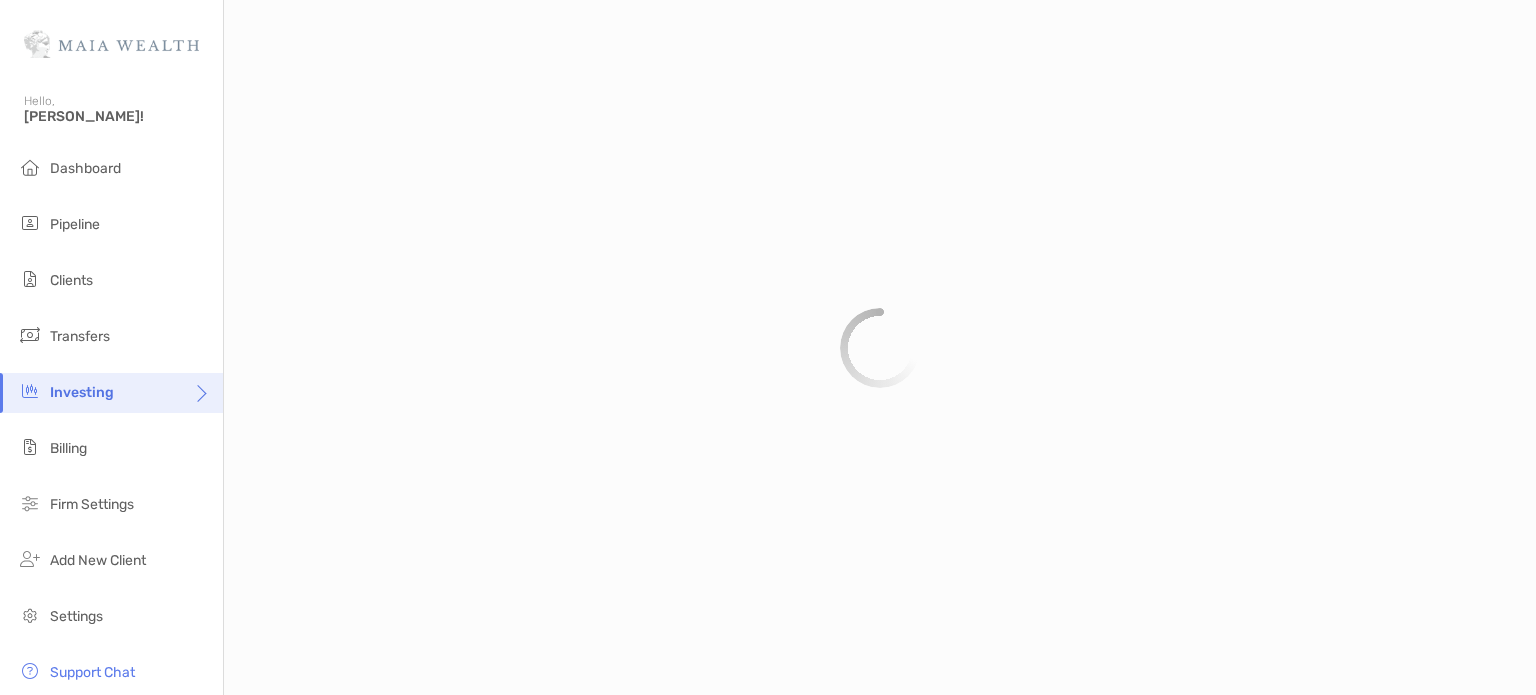 scroll, scrollTop: 0, scrollLeft: 0, axis: both 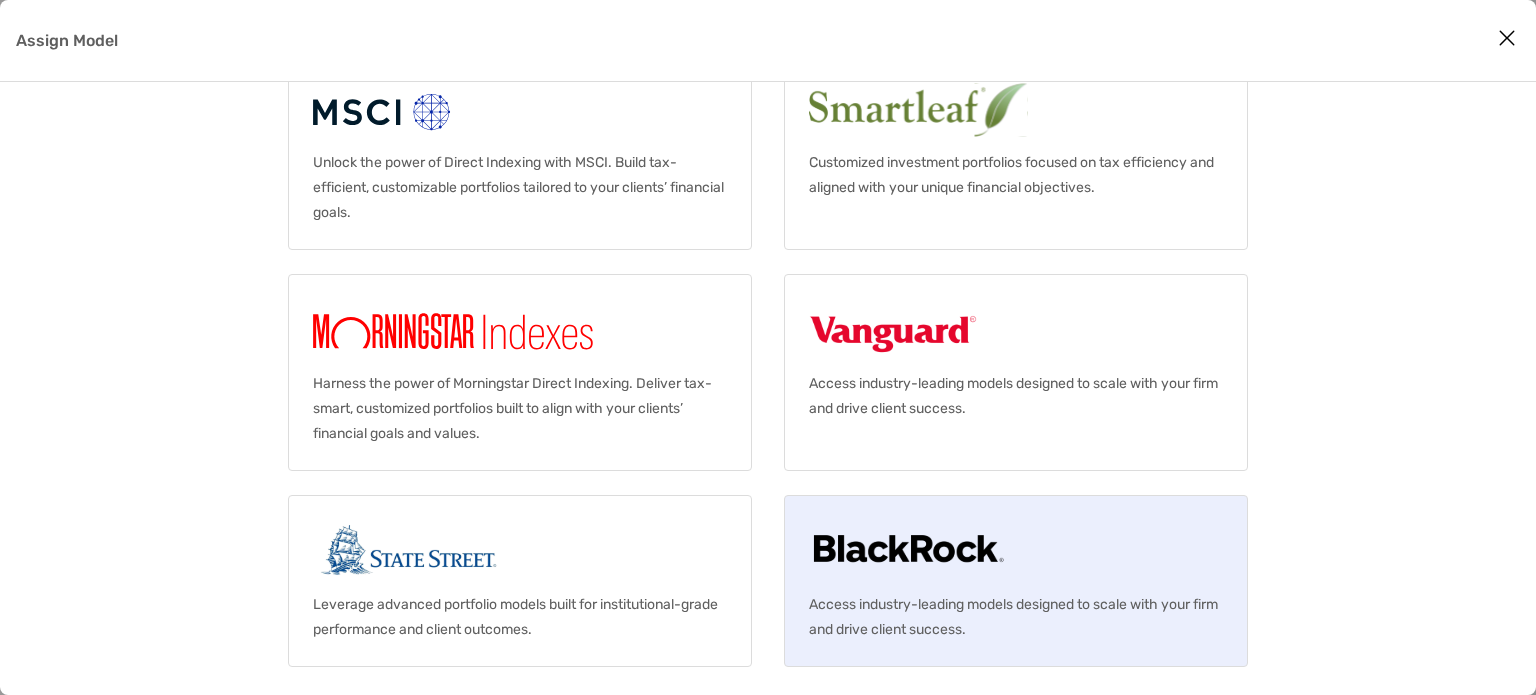 click at bounding box center (1016, 552) 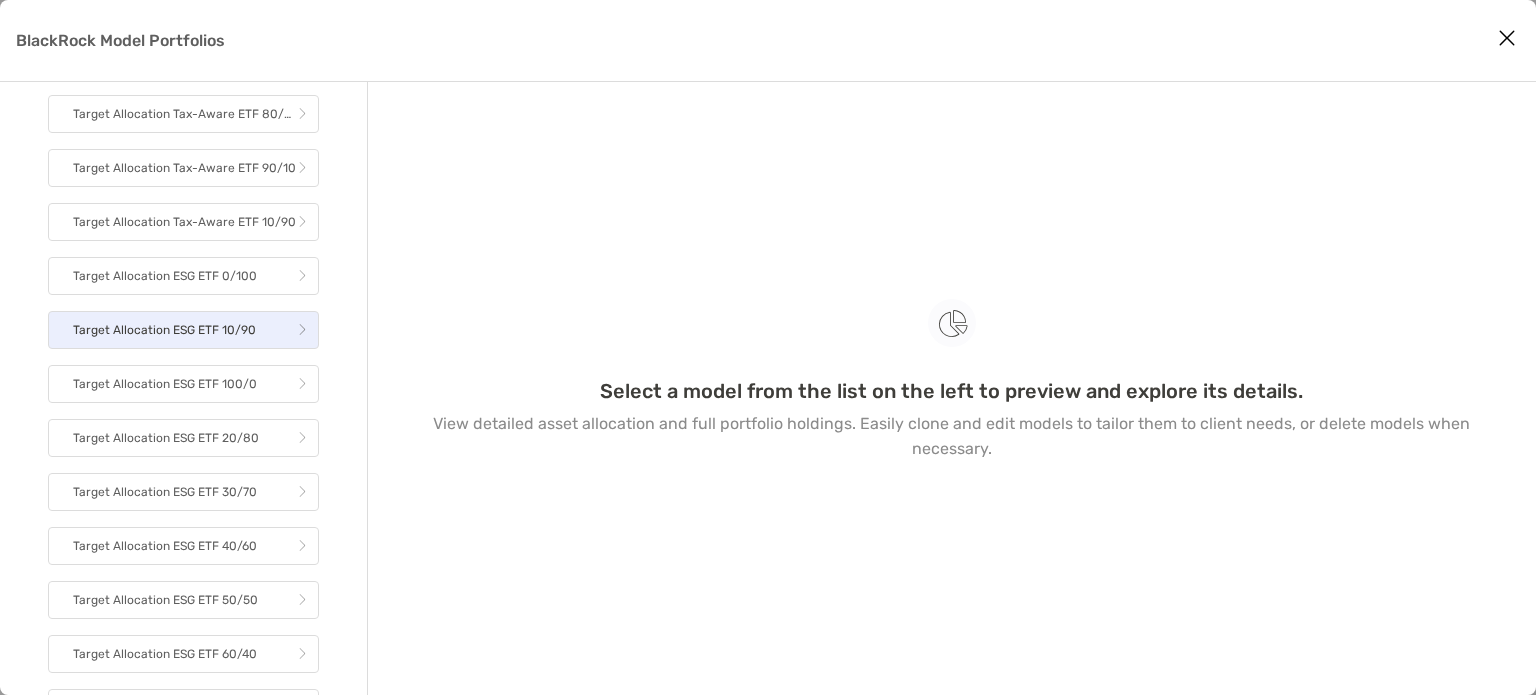 scroll, scrollTop: 1100, scrollLeft: 0, axis: vertical 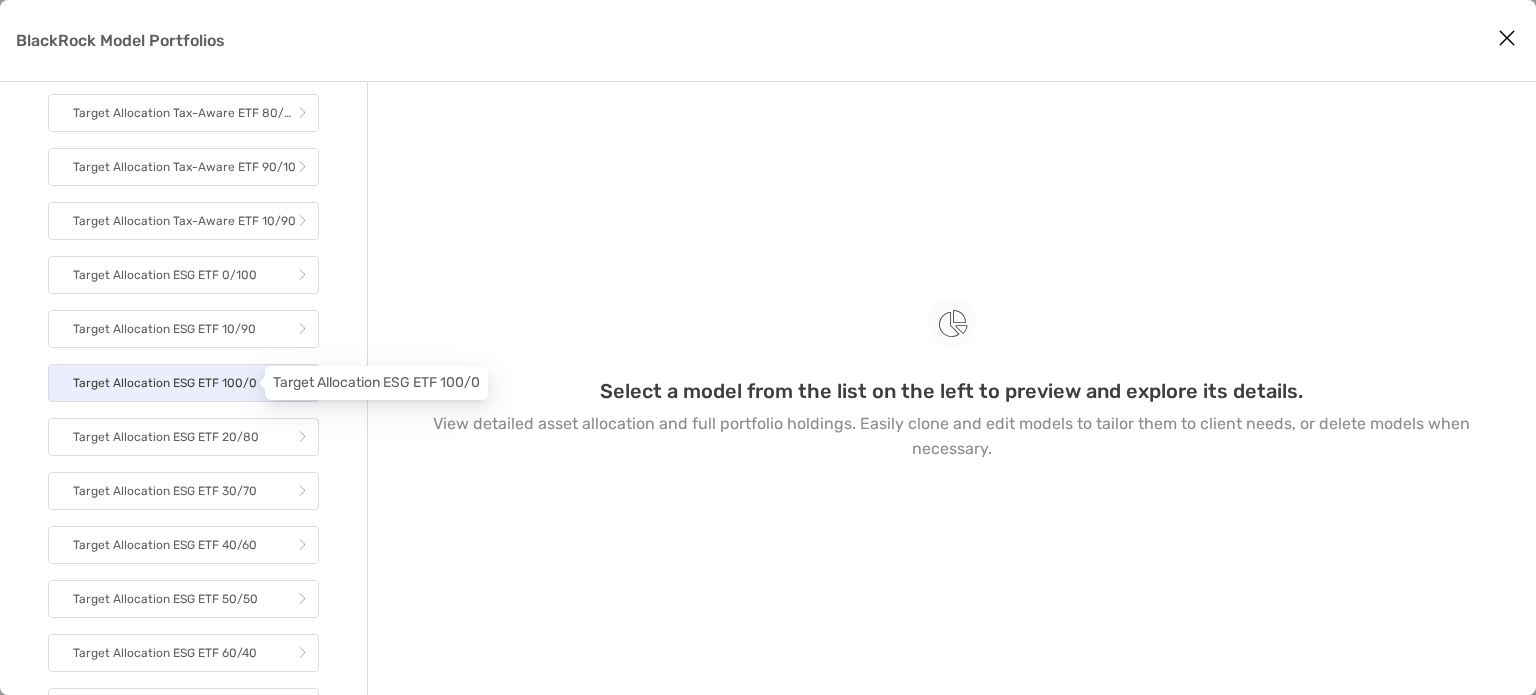 click on "Target Allocation ESG ETF 100/0" at bounding box center [165, 383] 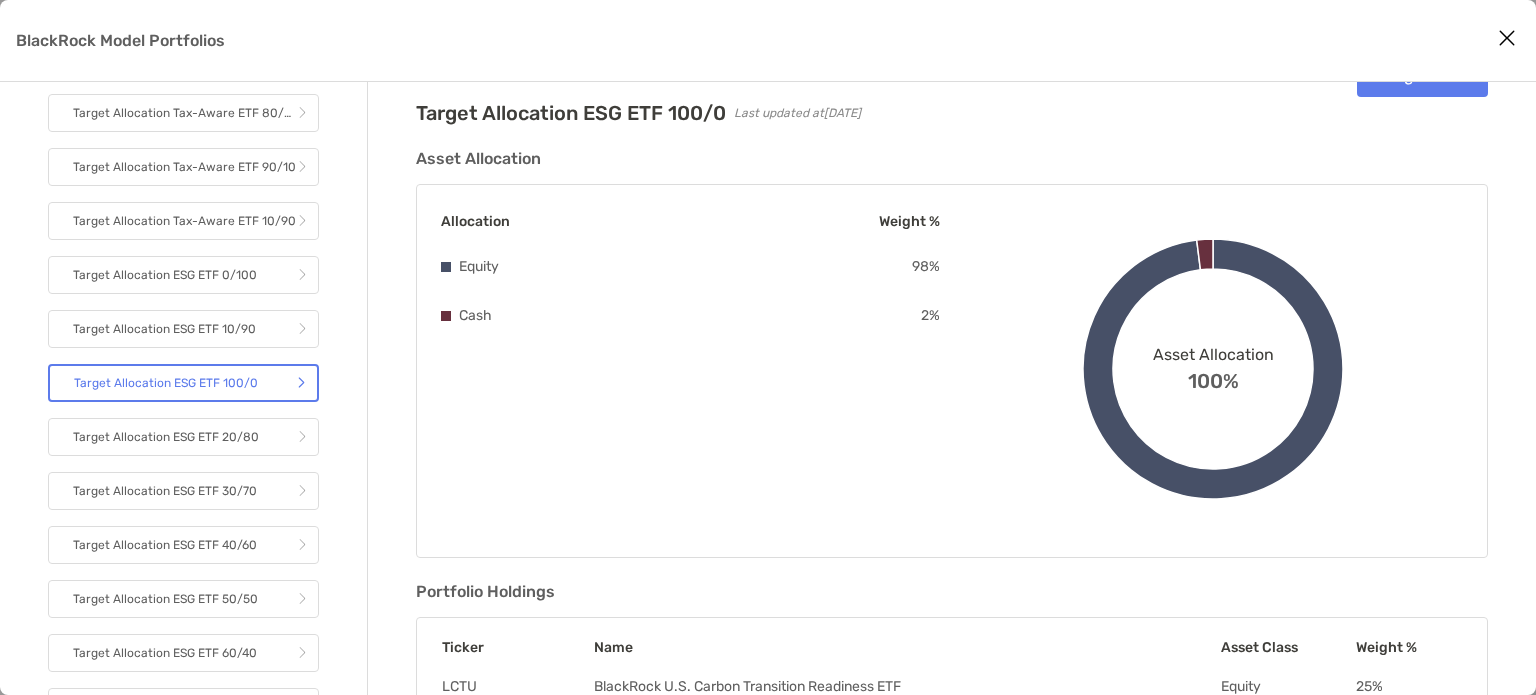scroll, scrollTop: 0, scrollLeft: 0, axis: both 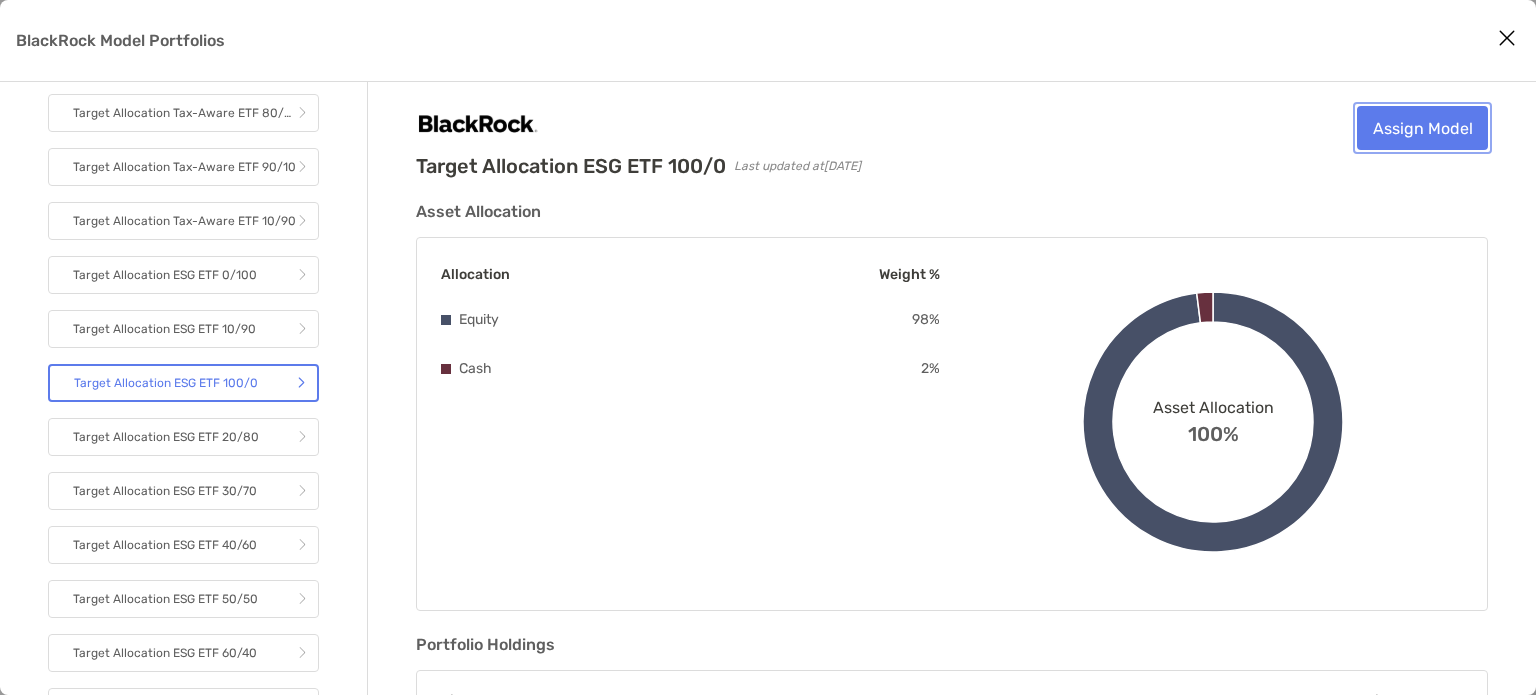 click on "Assign Model" at bounding box center [1422, 128] 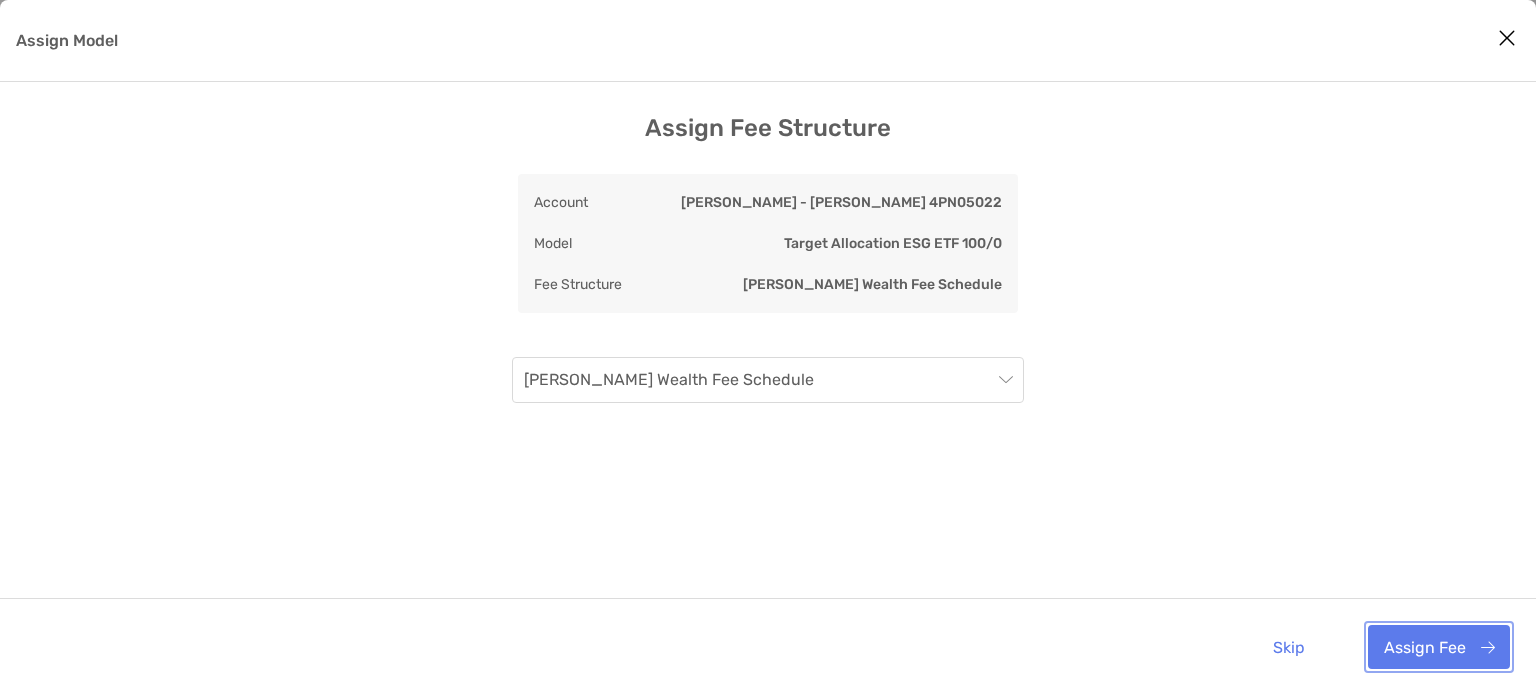 click on "Assign Fee" at bounding box center (1439, 647) 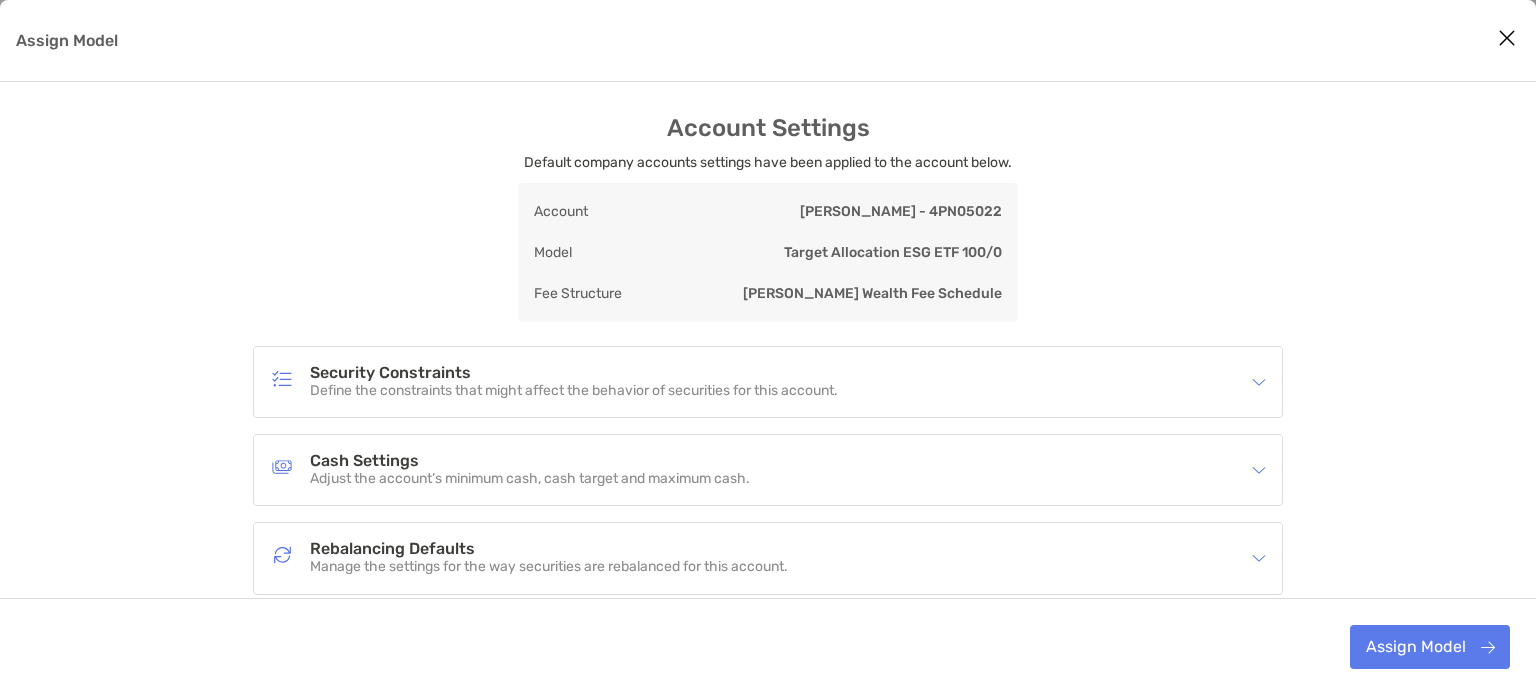 click on "Security Constraints Define the constraints that might affect the behavior of securities for this account." at bounding box center (755, 382) 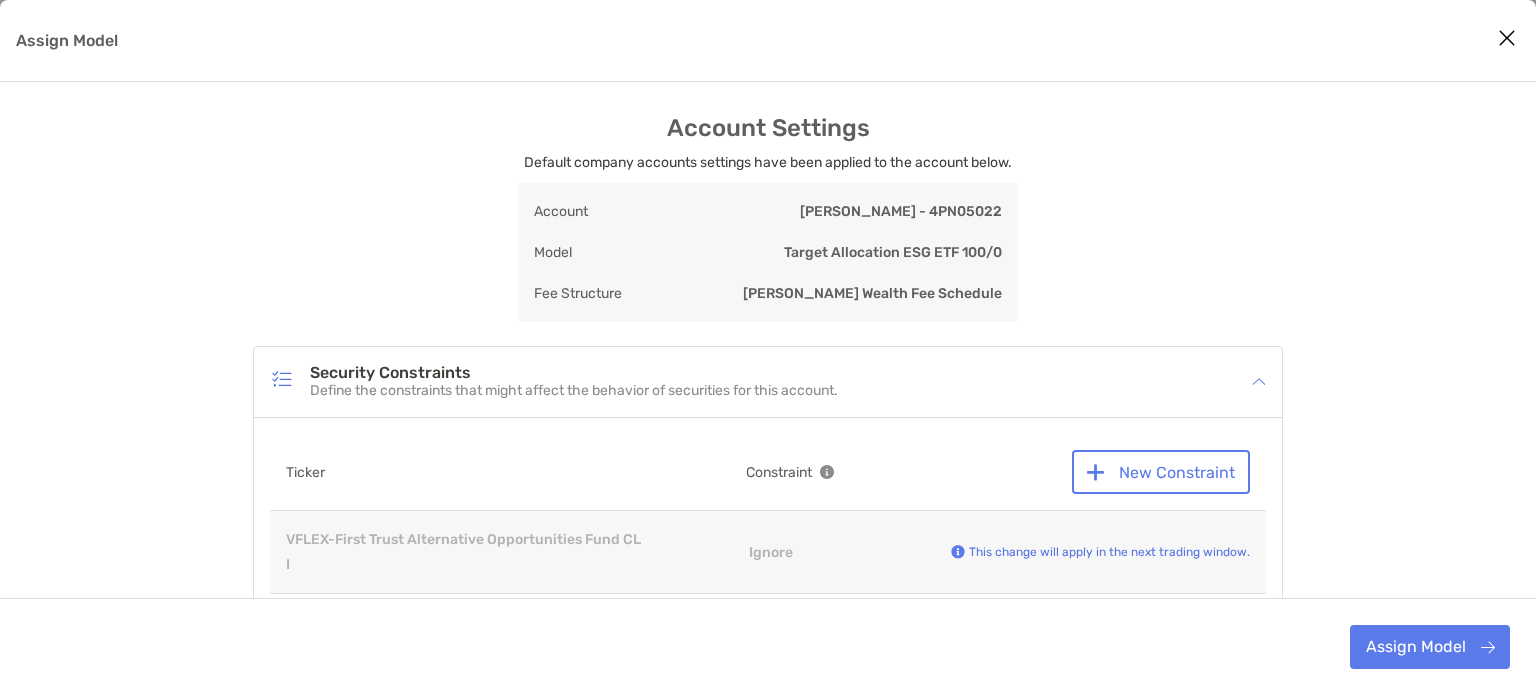click at bounding box center [1259, 382] 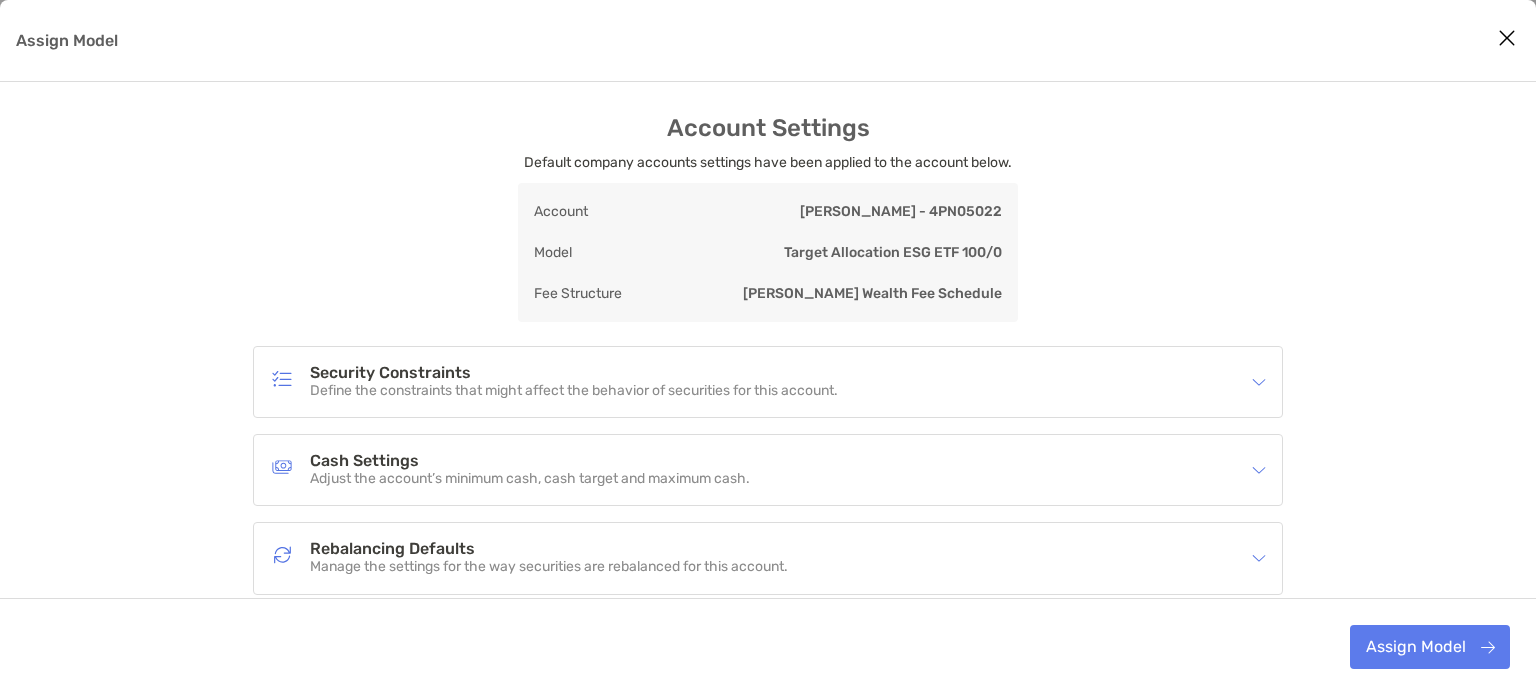click on "Adjust the account’s minimum cash, cash target and maximum cash." at bounding box center (530, 479) 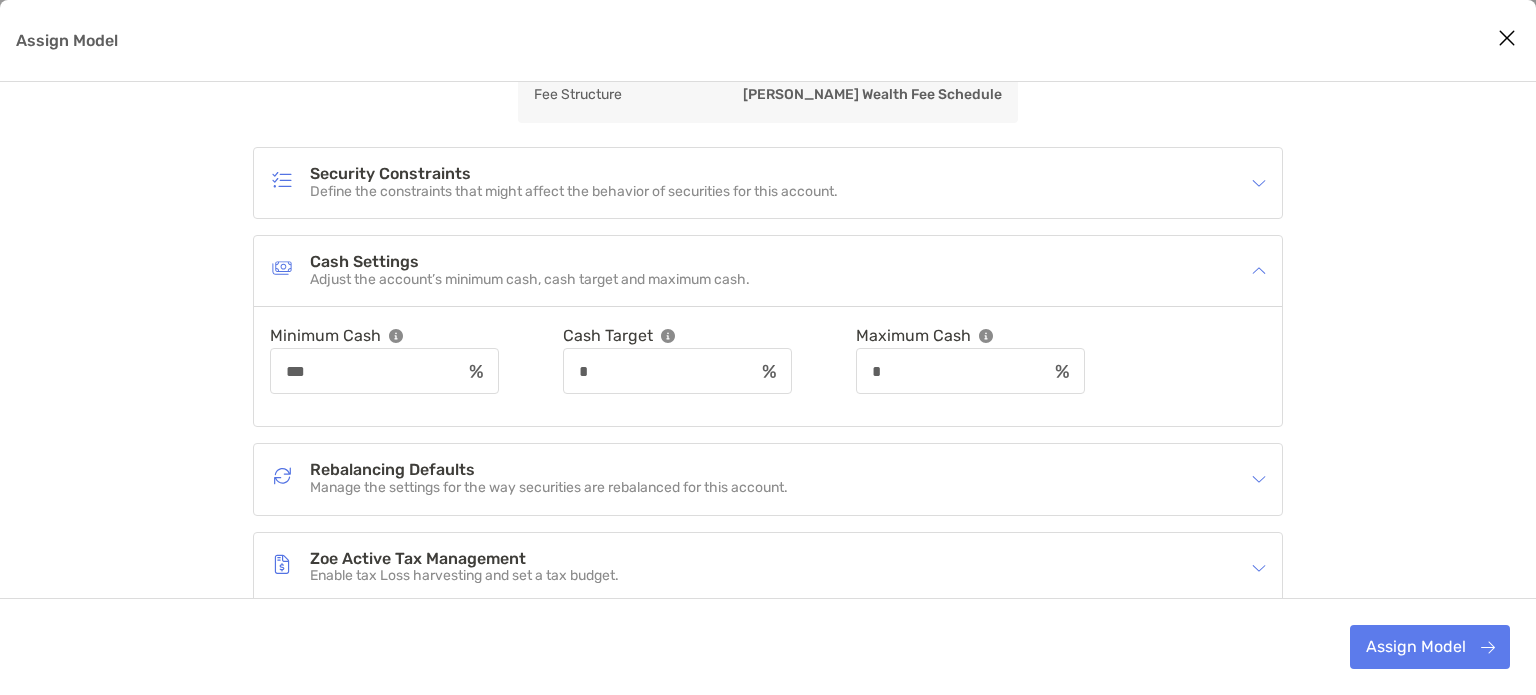 scroll, scrollTop: 200, scrollLeft: 0, axis: vertical 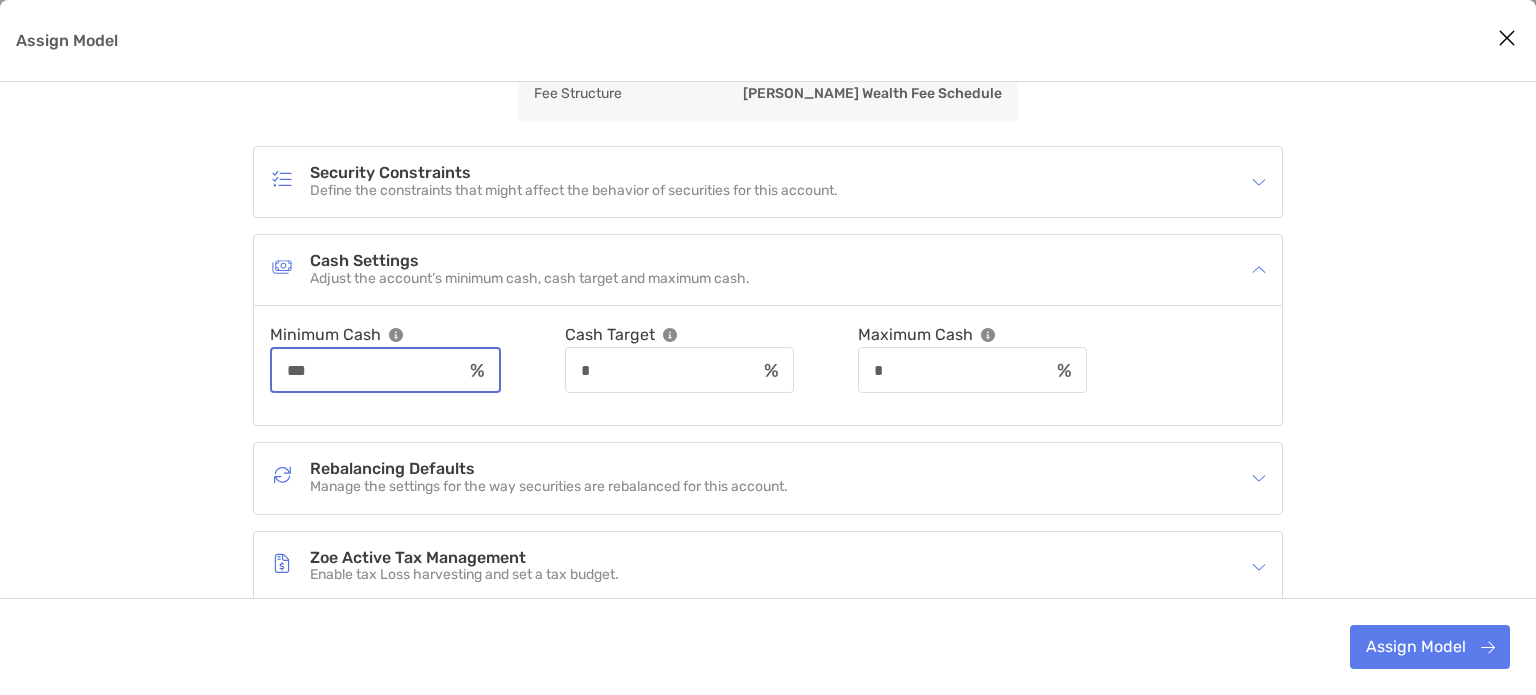 drag, startPoint x: 301, startPoint y: 371, endPoint x: 314, endPoint y: 371, distance: 13 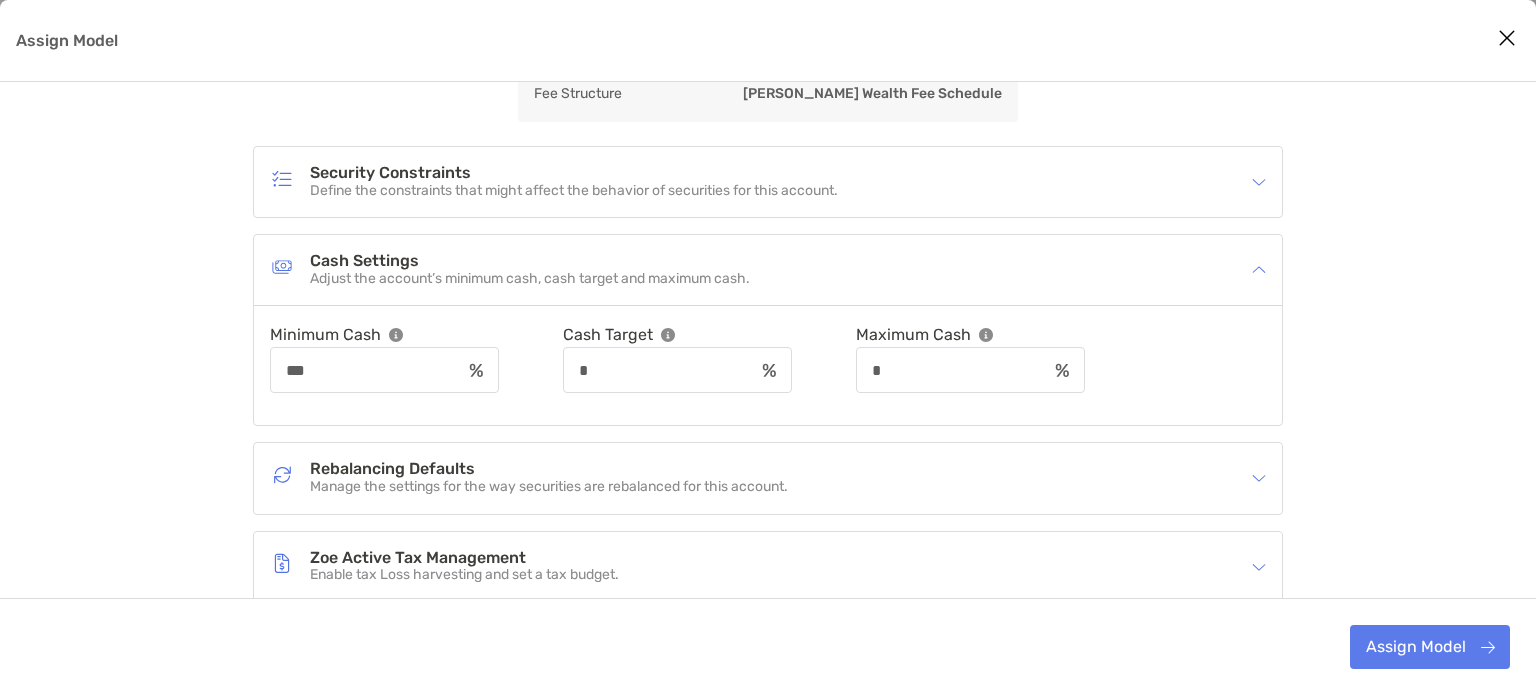 click on "Minimum Cash *** Cash Target * Maximum Cash *" at bounding box center [768, 365] 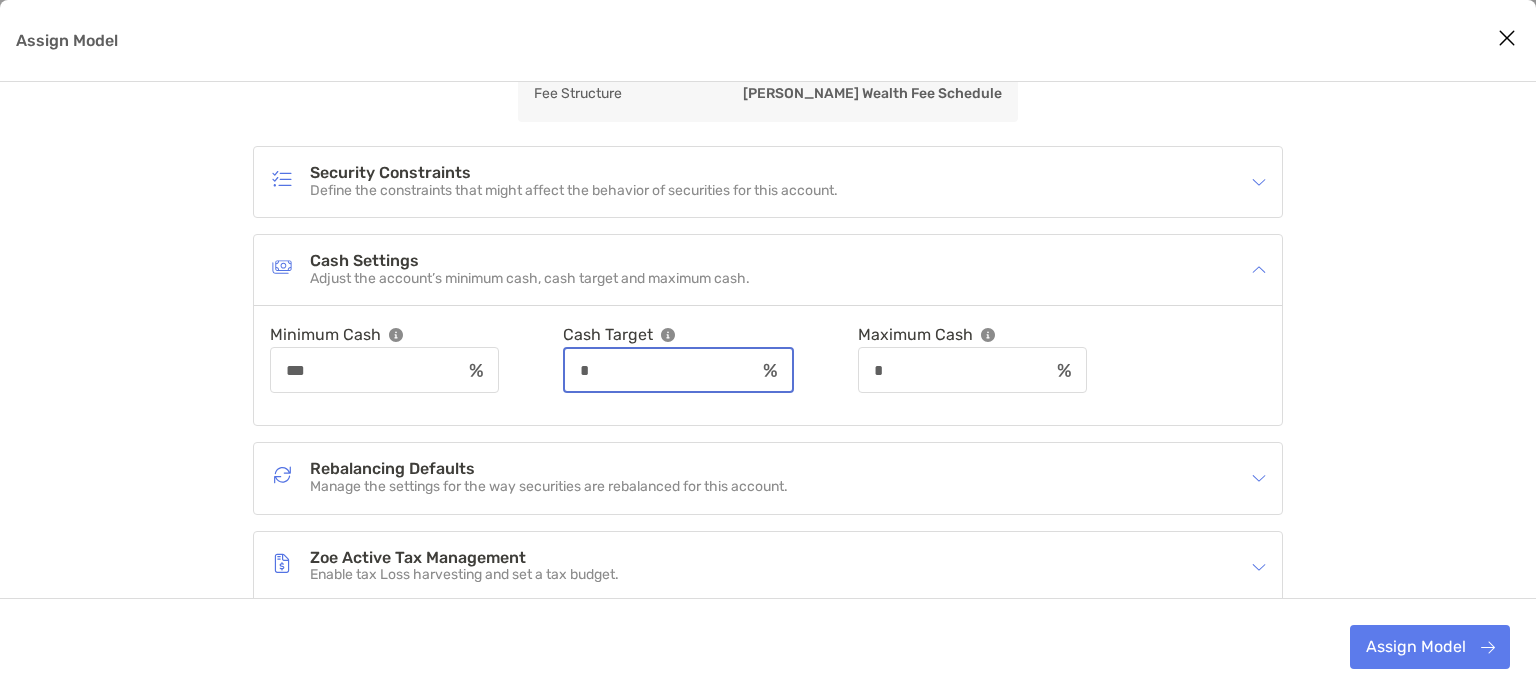 drag, startPoint x: 603, startPoint y: 369, endPoint x: 631, endPoint y: 367, distance: 28.071337 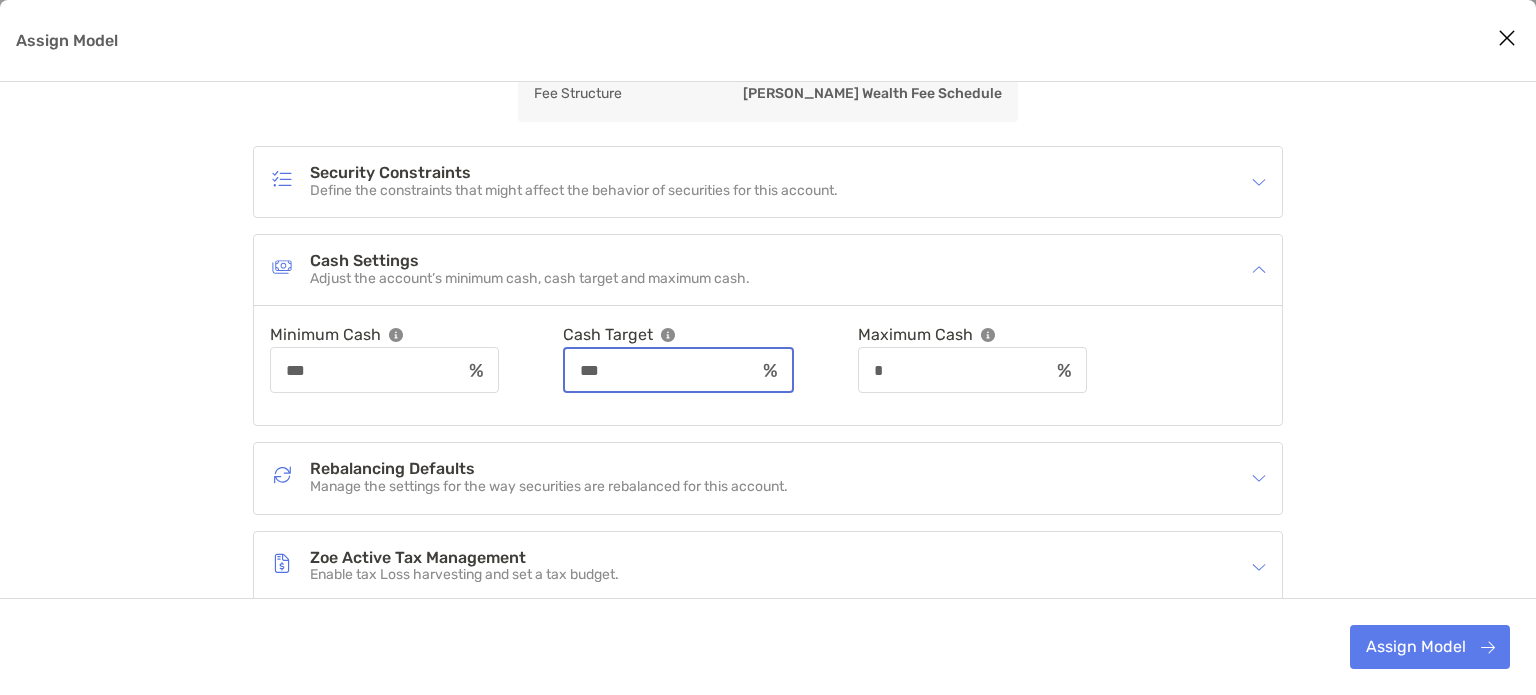 type on "***" 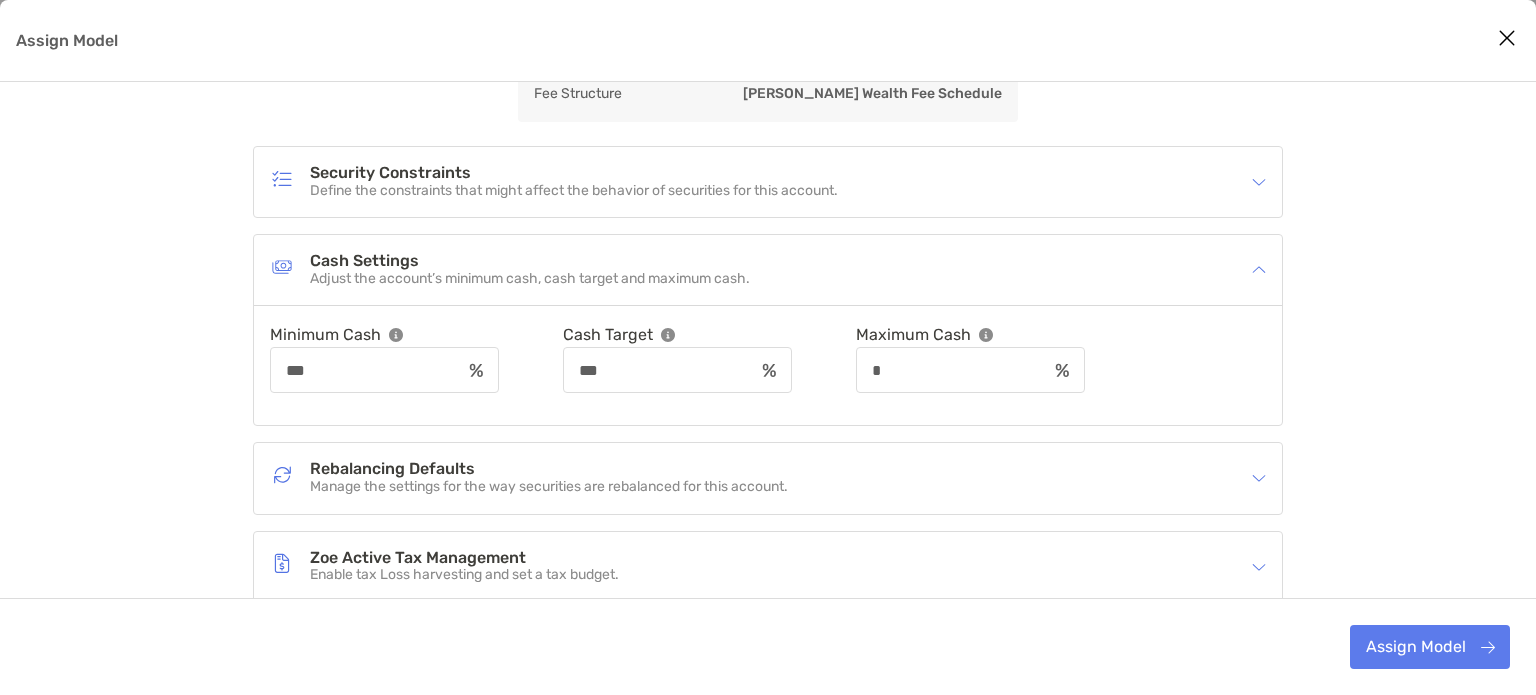 click on "Minimum Cash *** Cash Target *** Maximum Cash *" at bounding box center (768, 365) 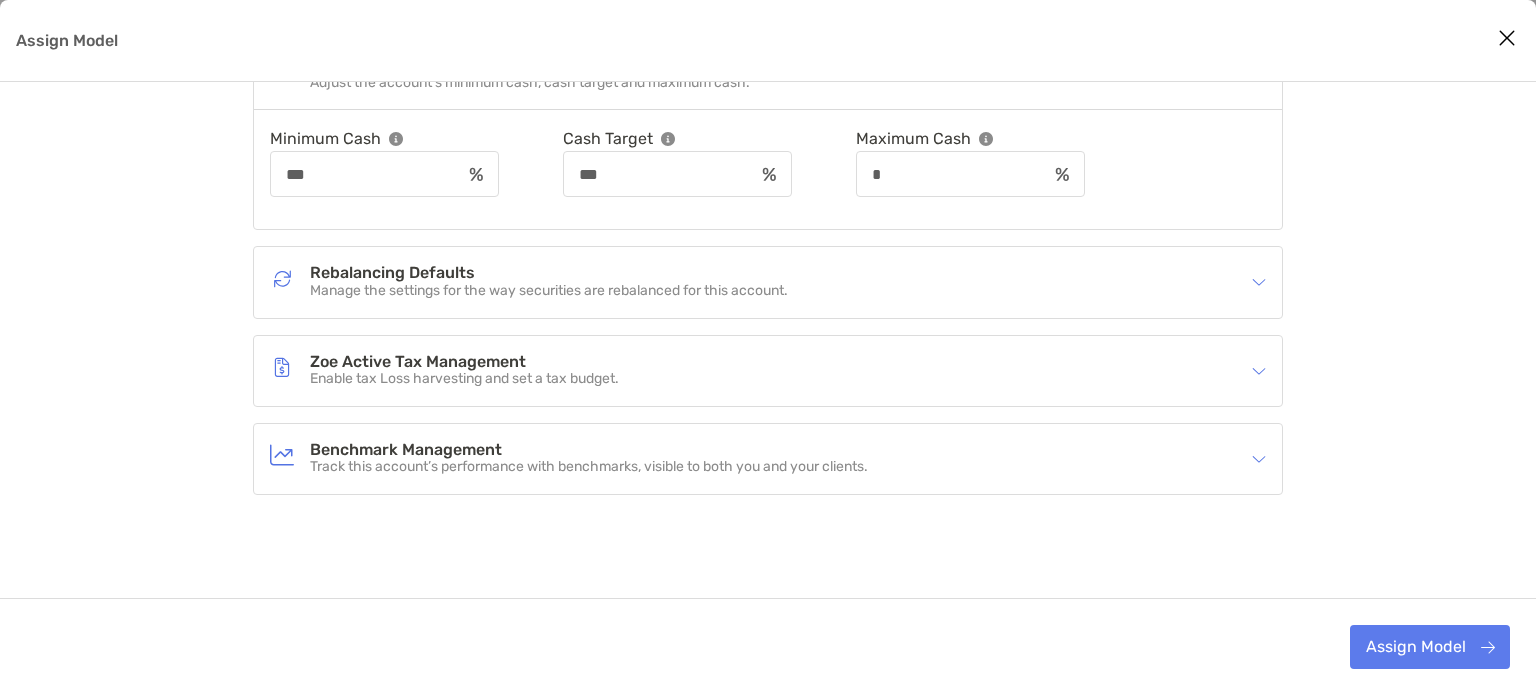 scroll, scrollTop: 397, scrollLeft: 0, axis: vertical 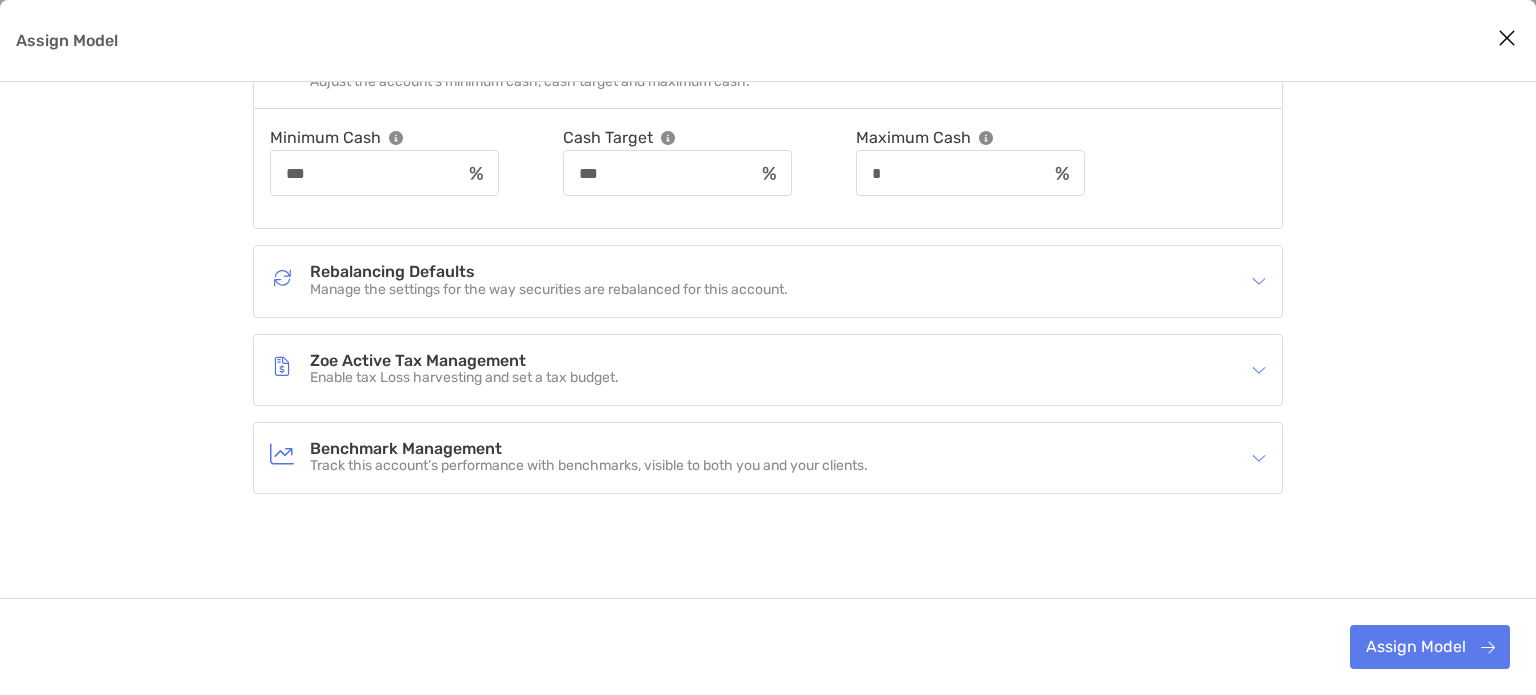 click on "Manage the settings for the way securities are rebalanced for this account." at bounding box center (549, 290) 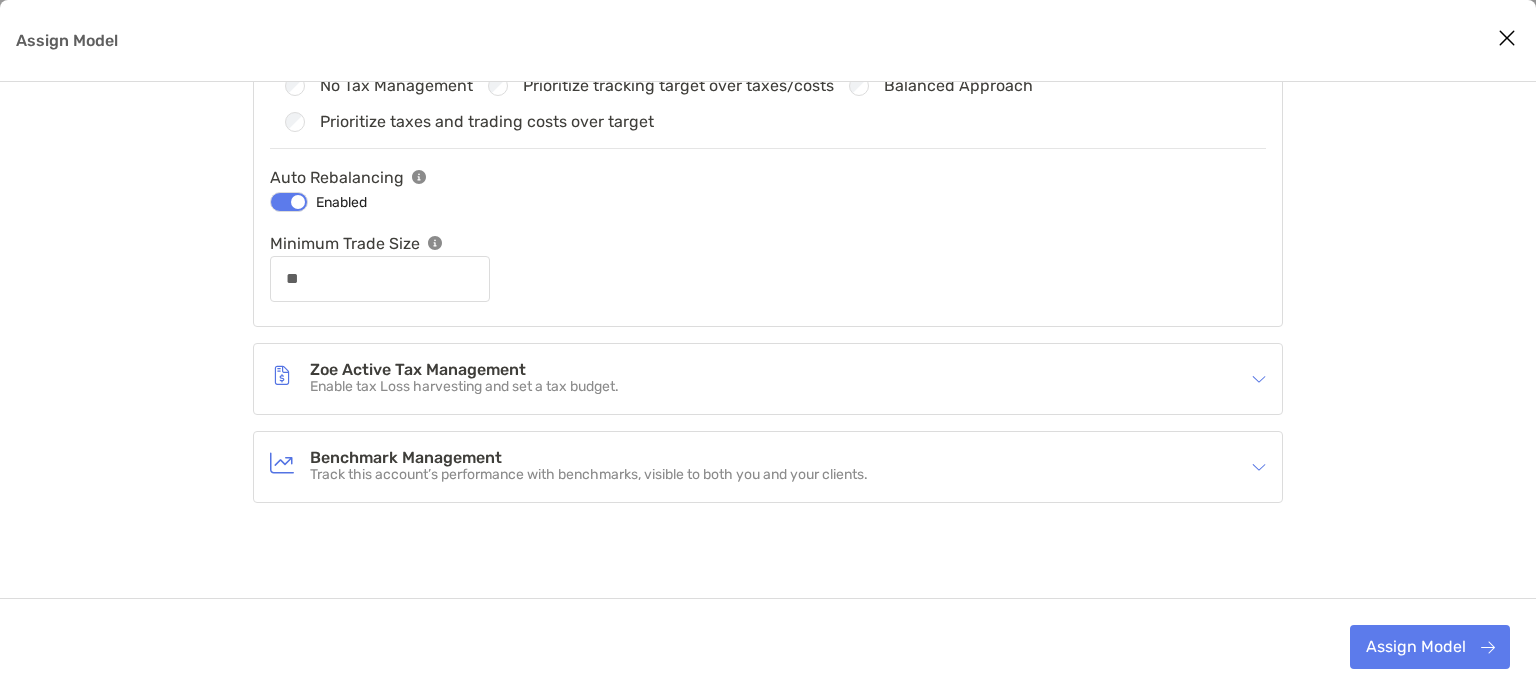 scroll, scrollTop: 697, scrollLeft: 0, axis: vertical 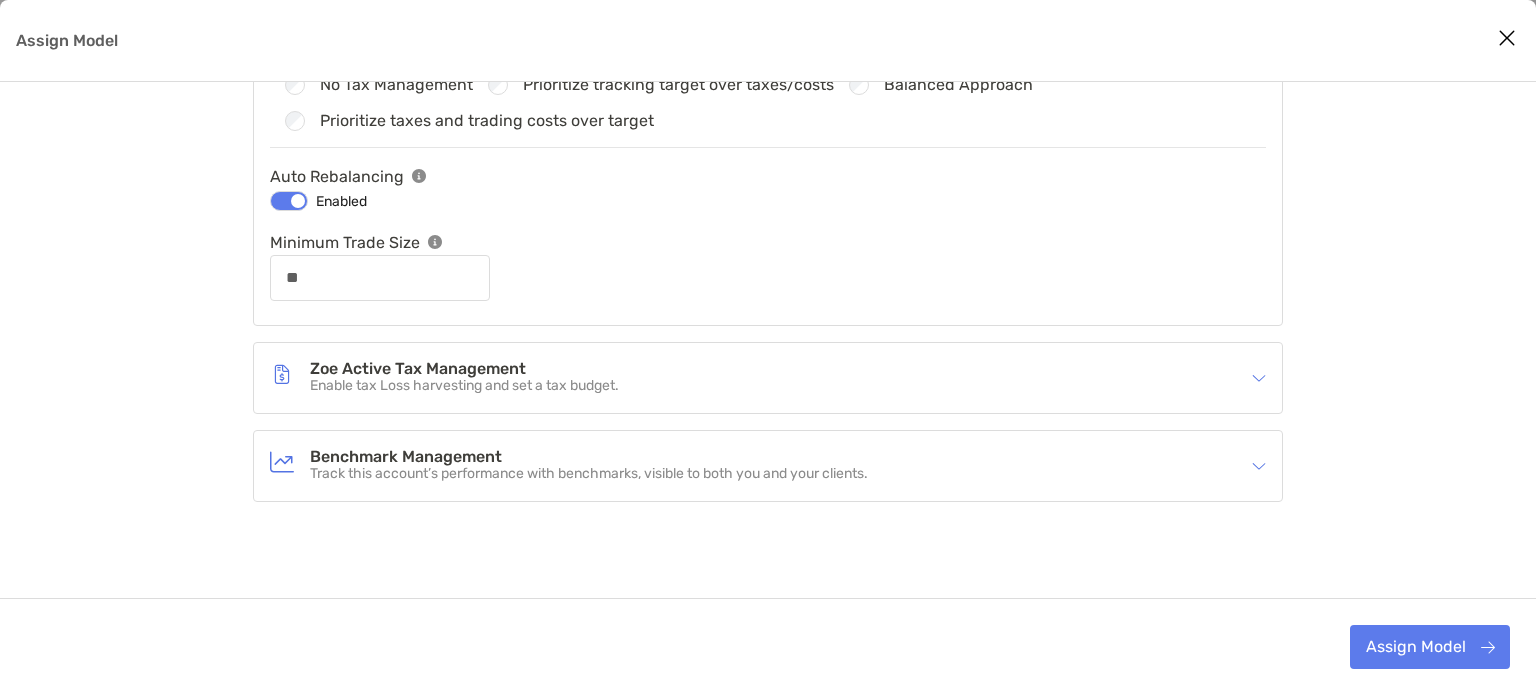 click on "Enable tax Loss harvesting and set a tax budget." at bounding box center (464, 386) 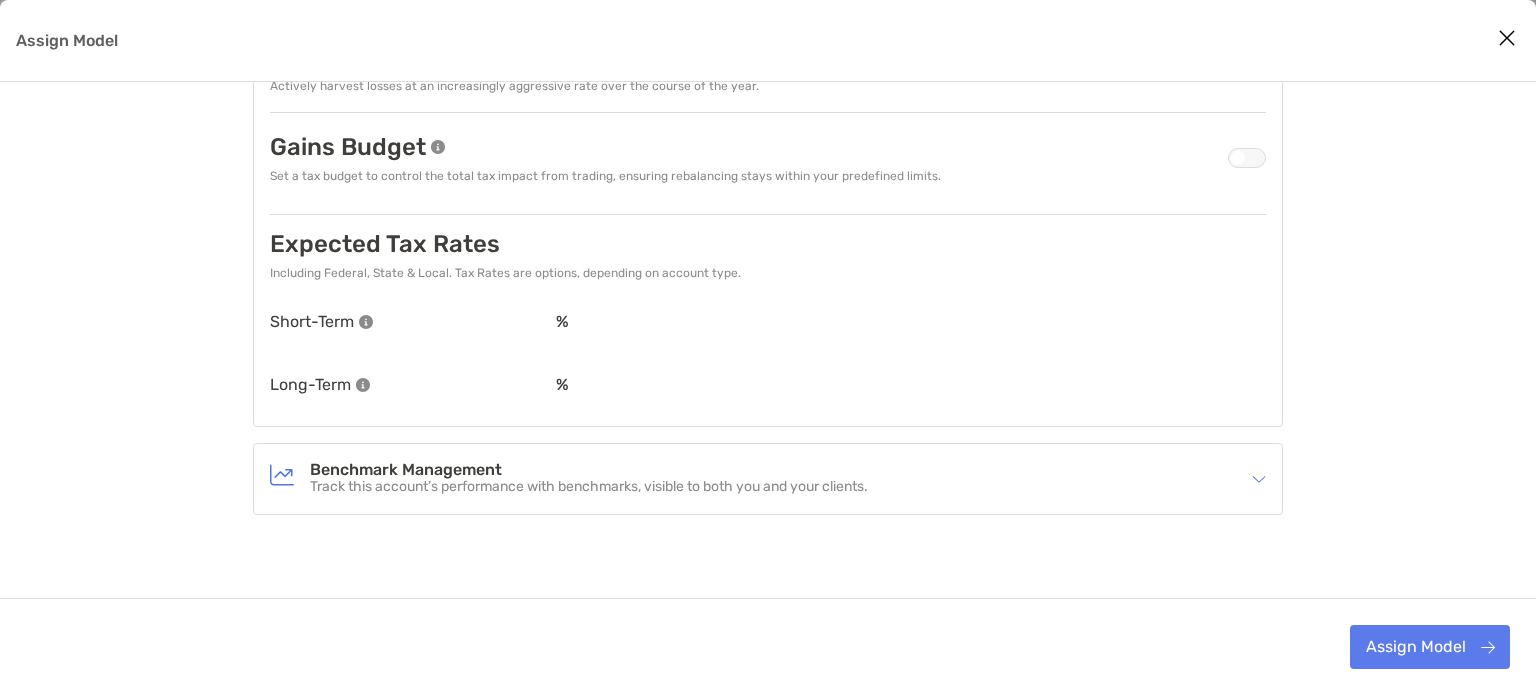 scroll, scrollTop: 1168, scrollLeft: 0, axis: vertical 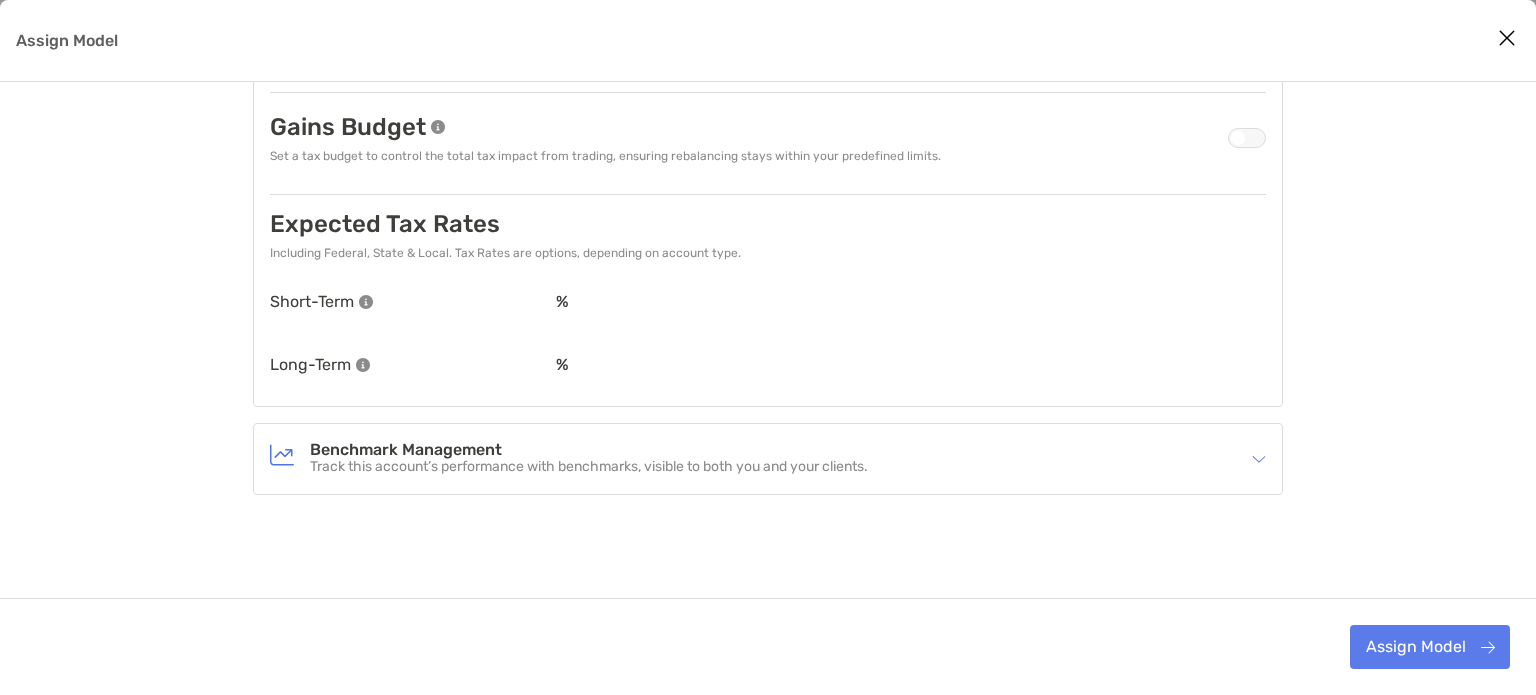 click on "Track this account’s performance with benchmarks, visible to both you and your clients." at bounding box center [589, 467] 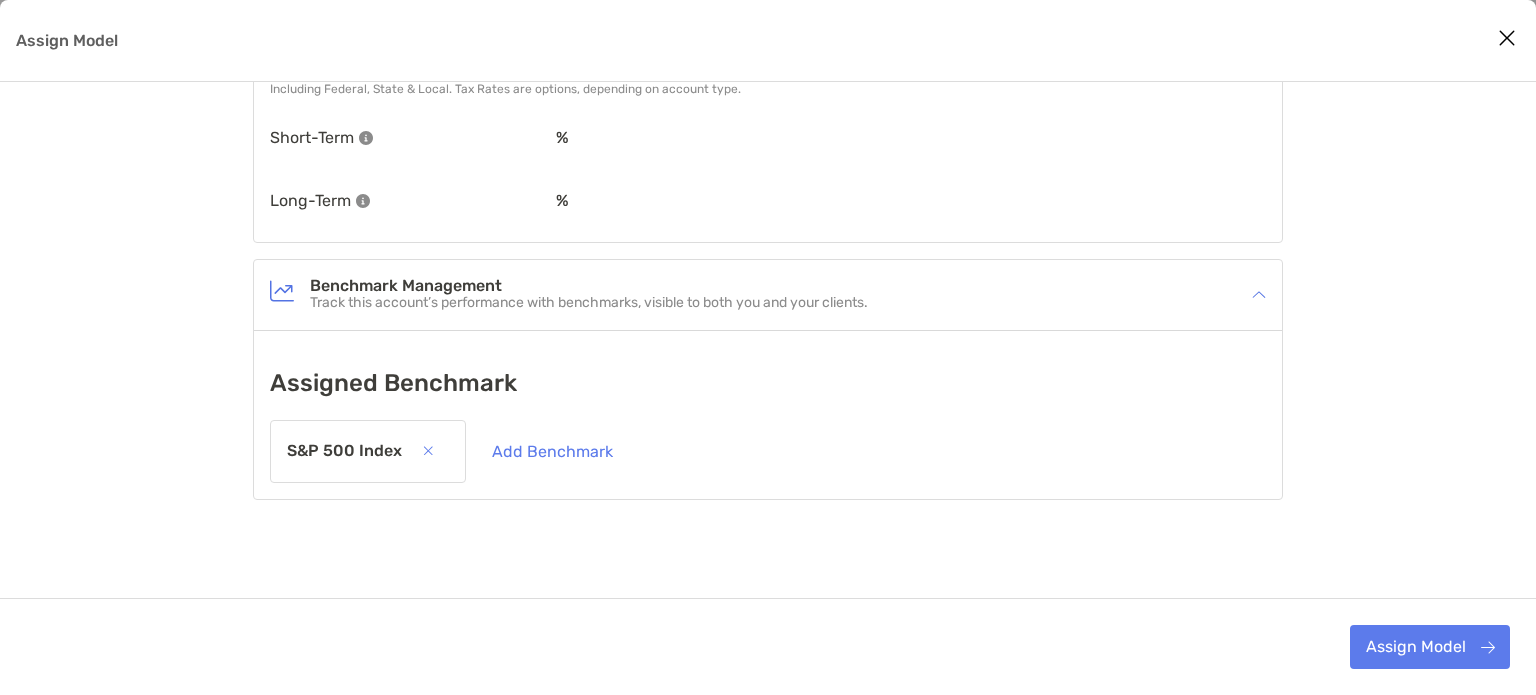 scroll, scrollTop: 1336, scrollLeft: 0, axis: vertical 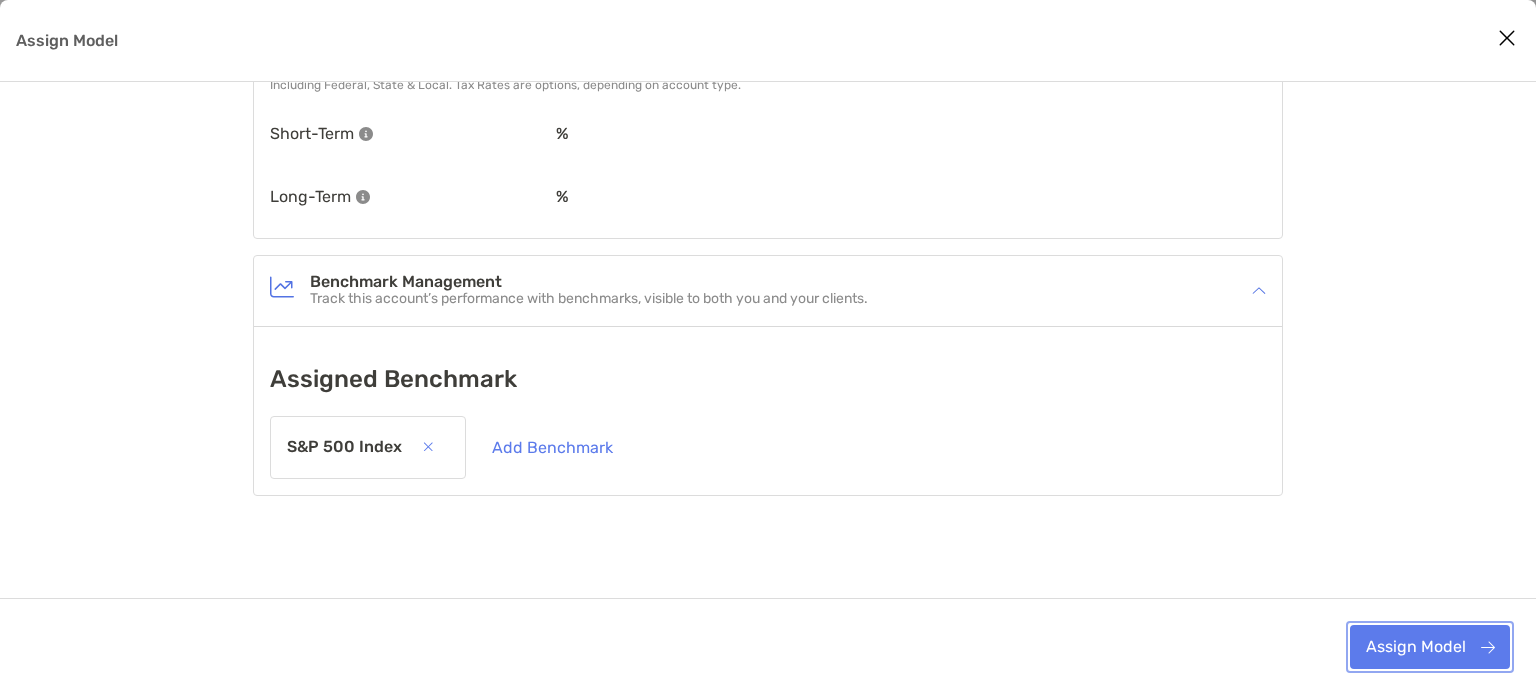 click on "Assign Model" at bounding box center [1430, 647] 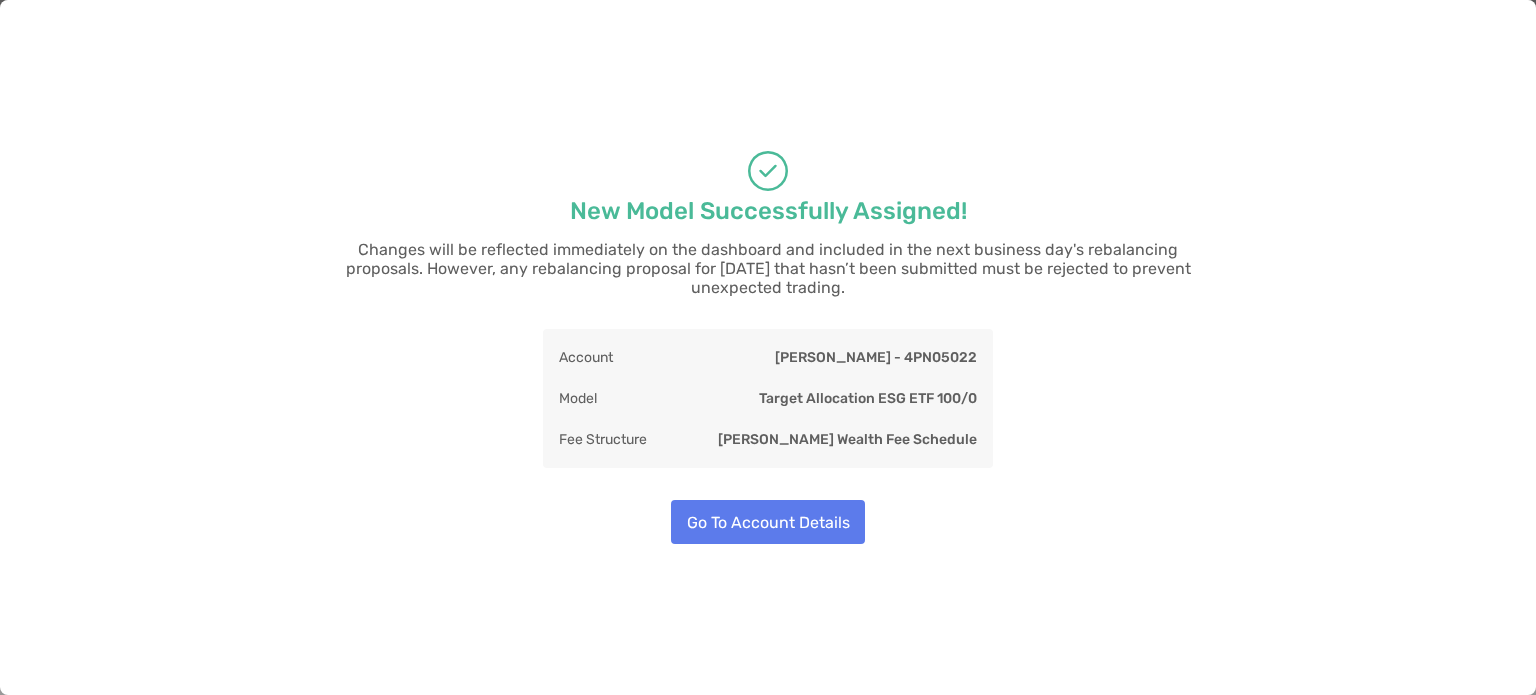 scroll, scrollTop: 785, scrollLeft: 0, axis: vertical 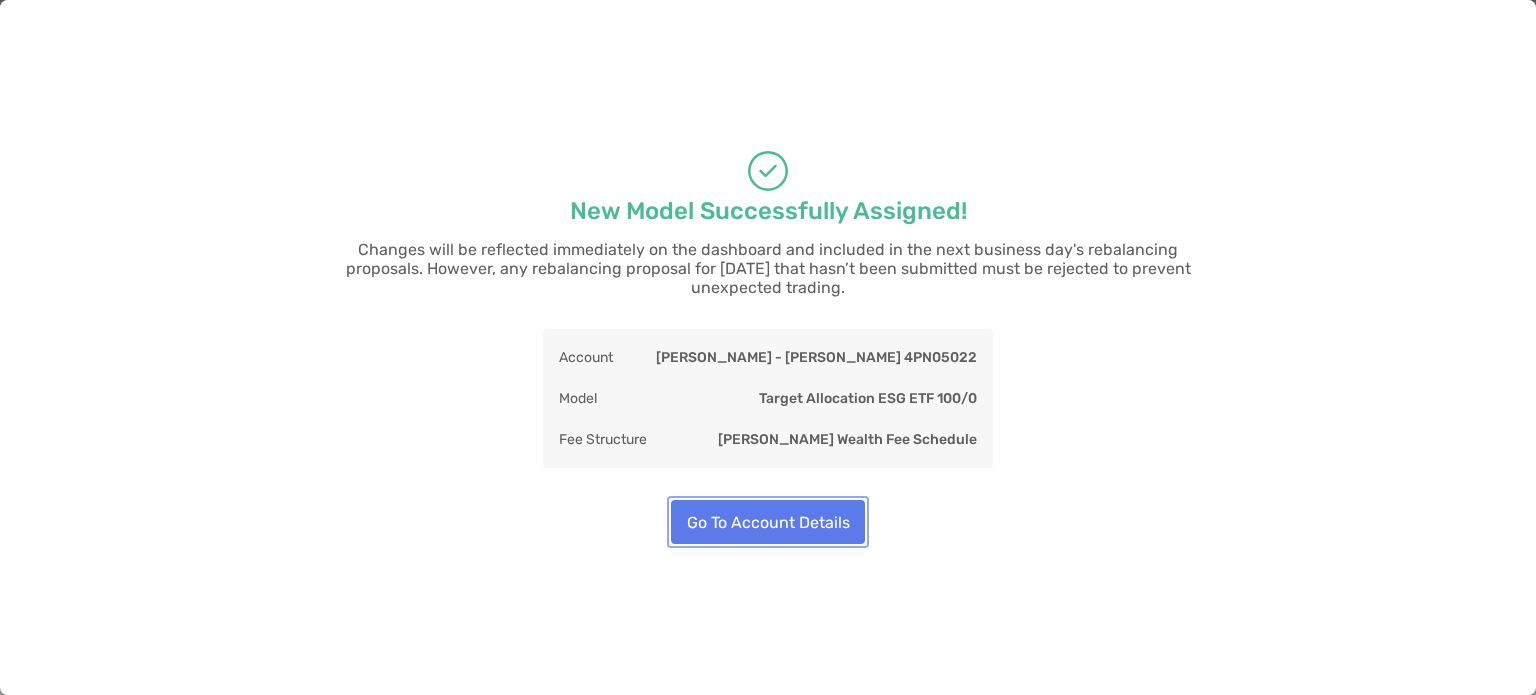 click on "Go To Account Details" at bounding box center (768, 522) 